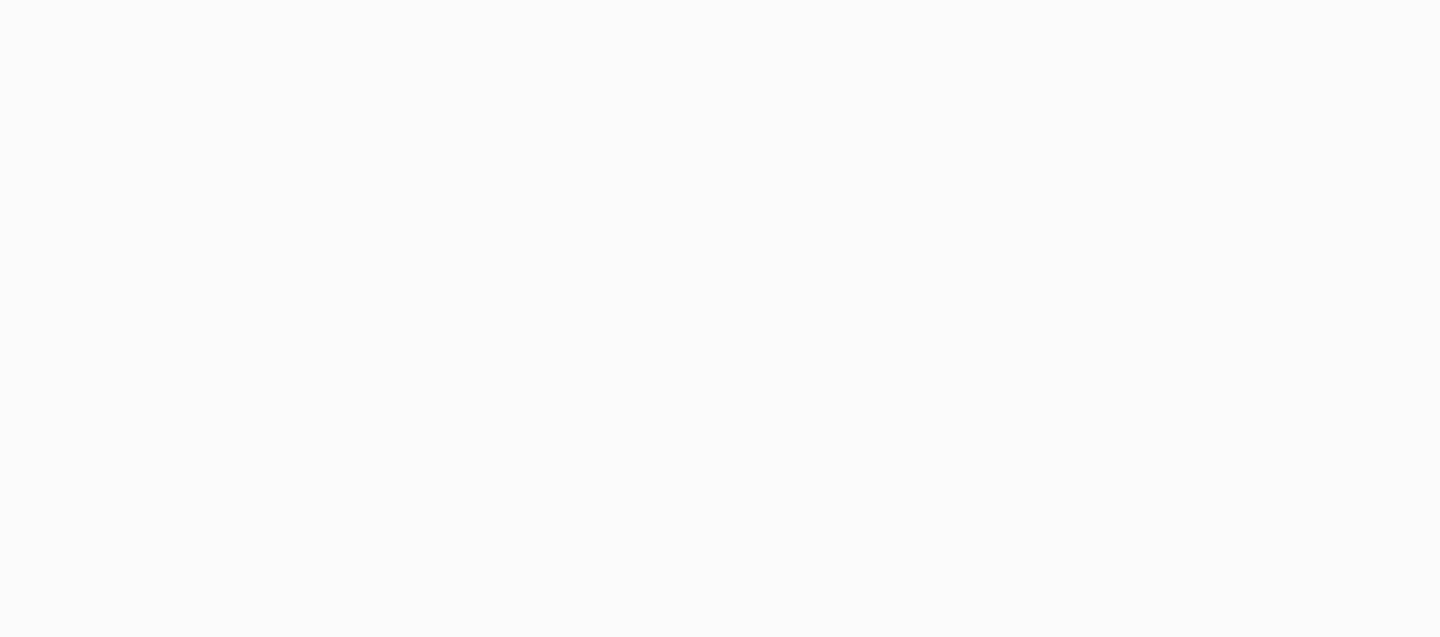 scroll, scrollTop: 0, scrollLeft: 0, axis: both 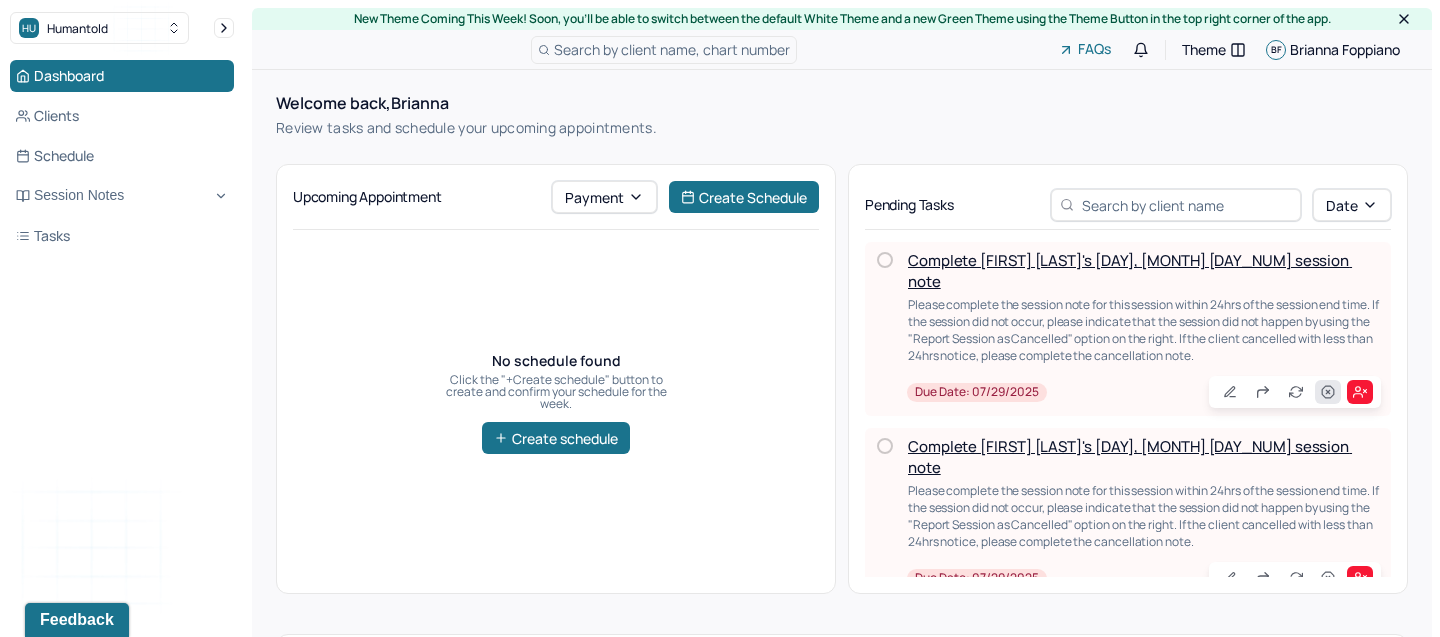 click 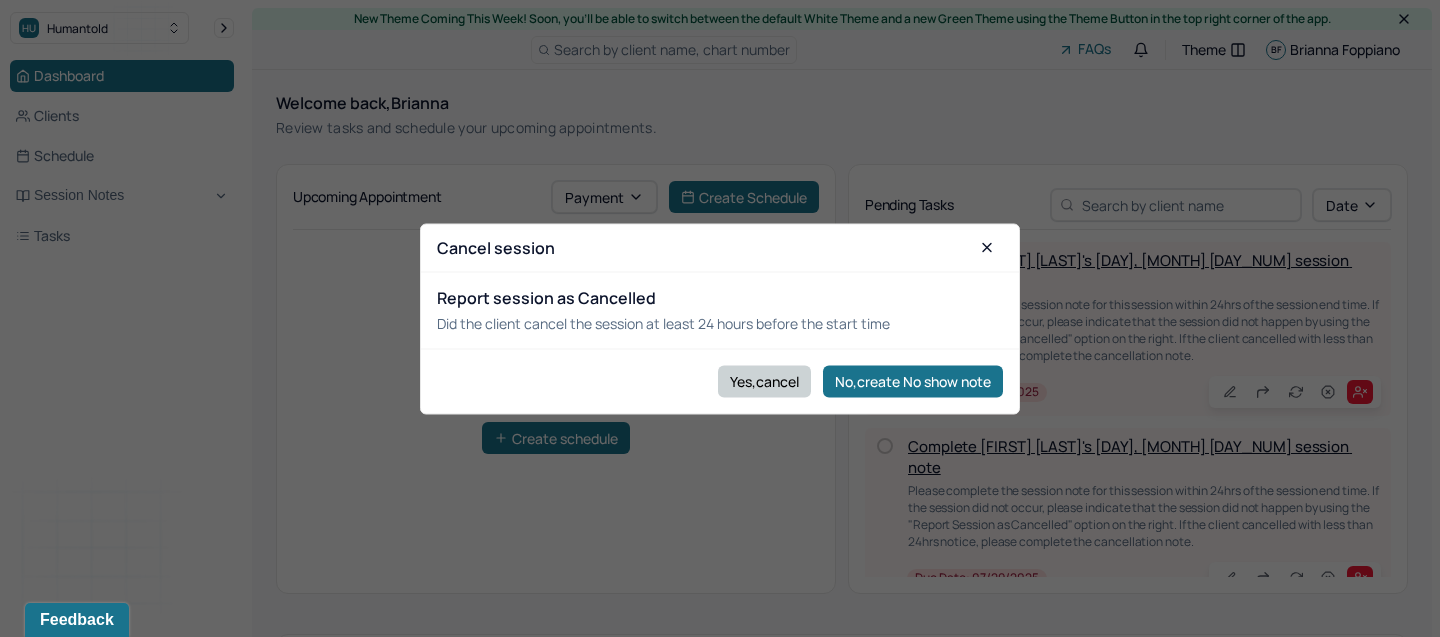 click on "Yes,cancel" at bounding box center [764, 381] 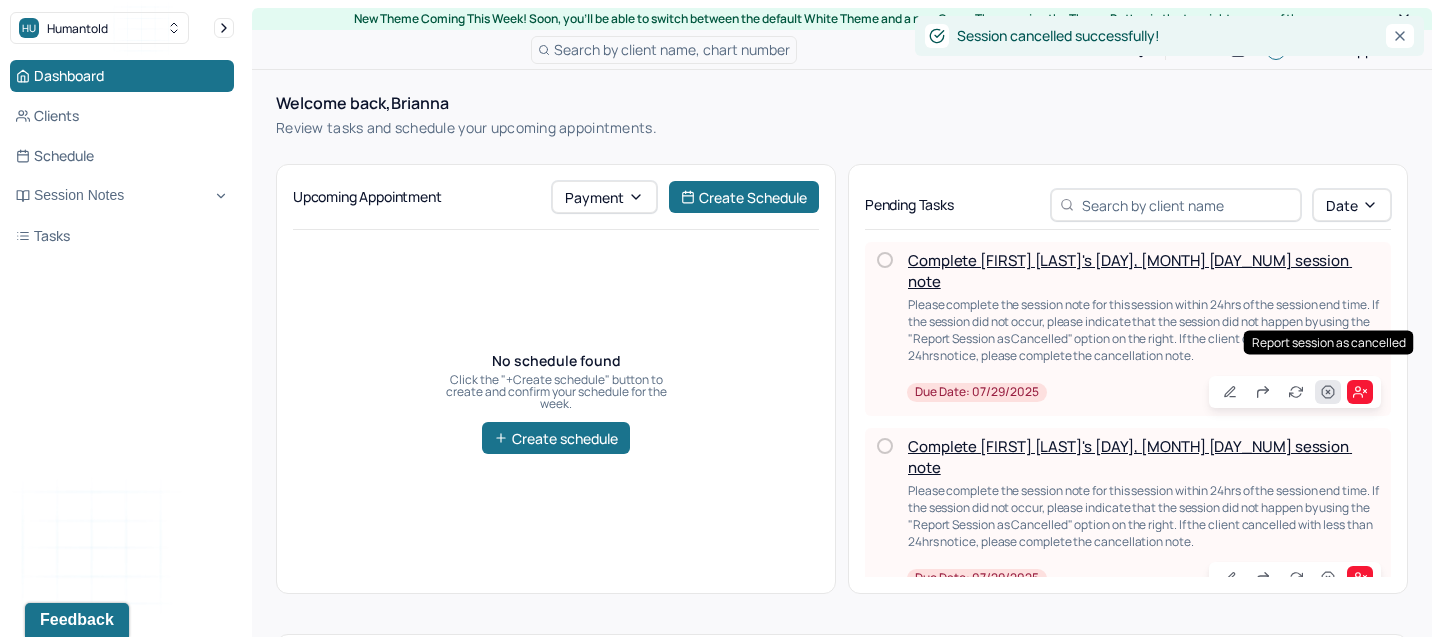 click 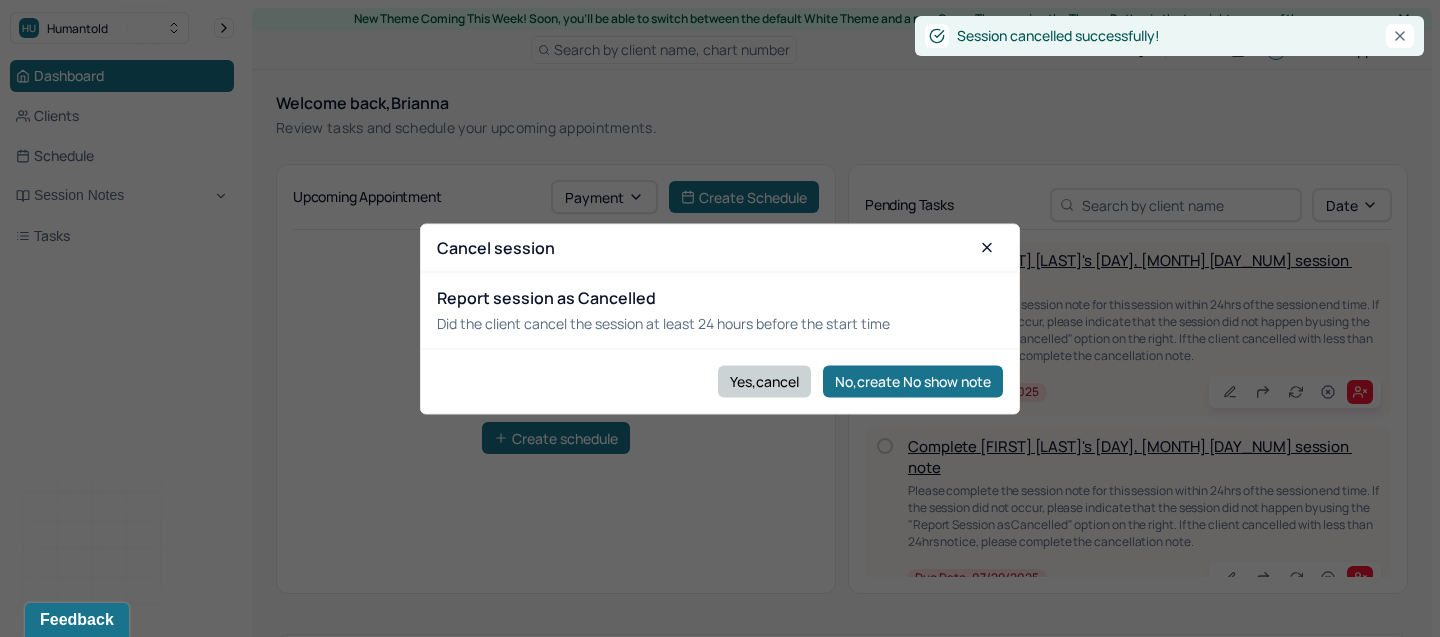click on "Yes,cancel" at bounding box center (764, 381) 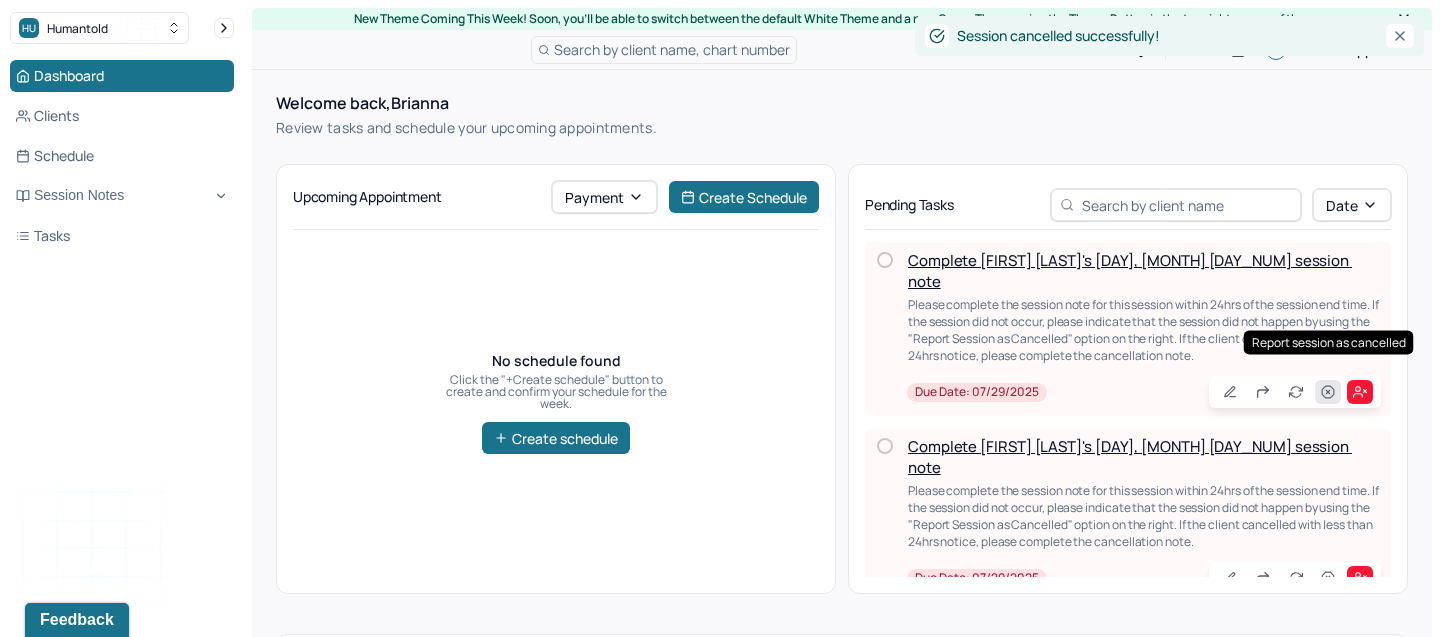 click at bounding box center [1328, 392] 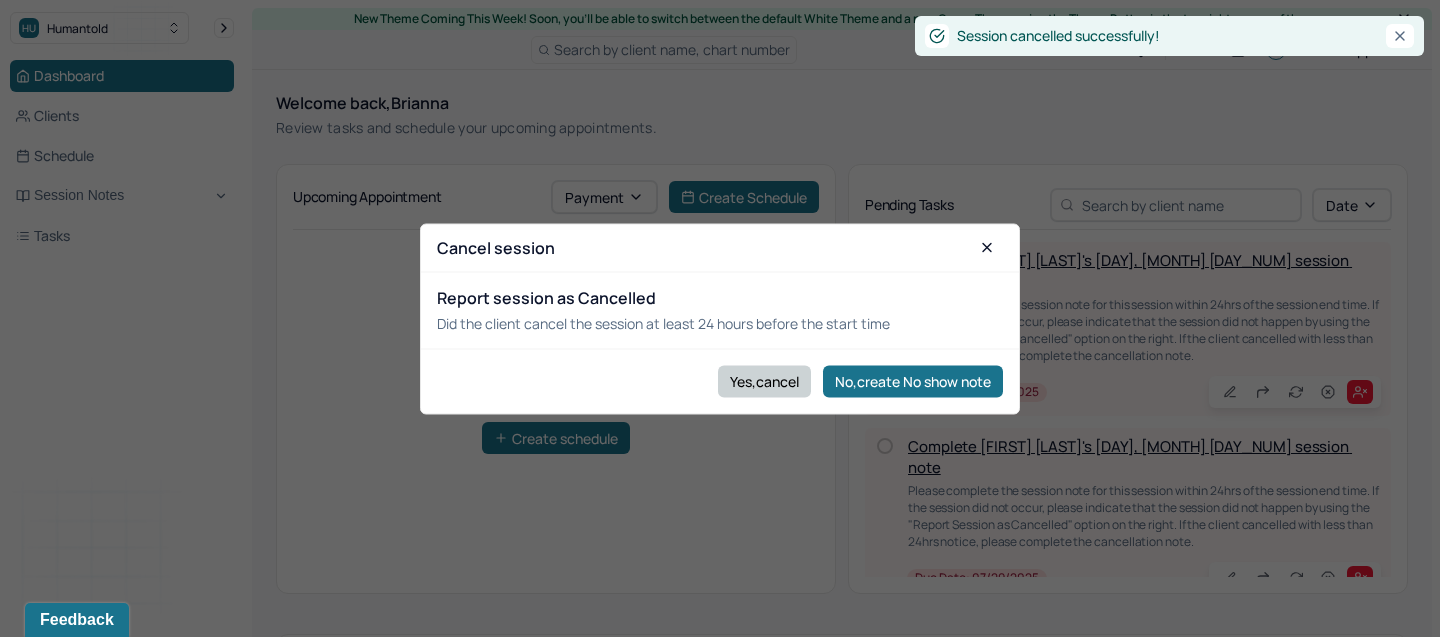 click on "Yes,cancel" at bounding box center [764, 381] 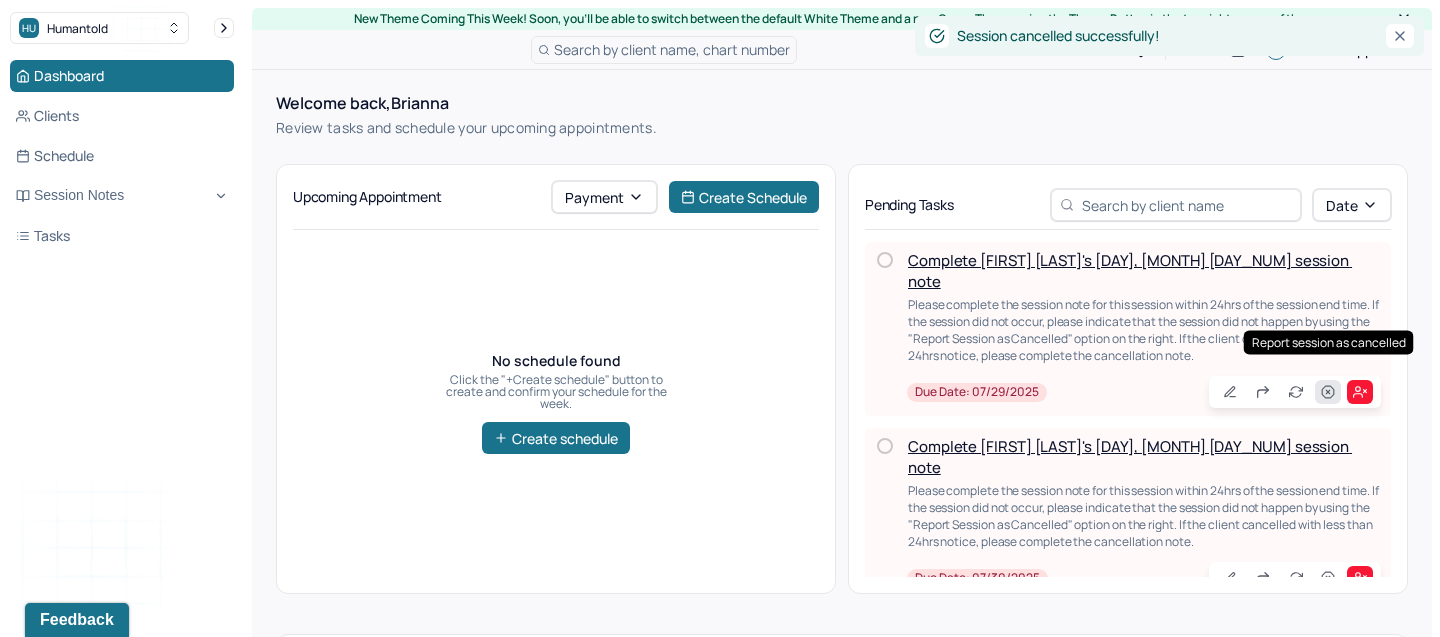 click 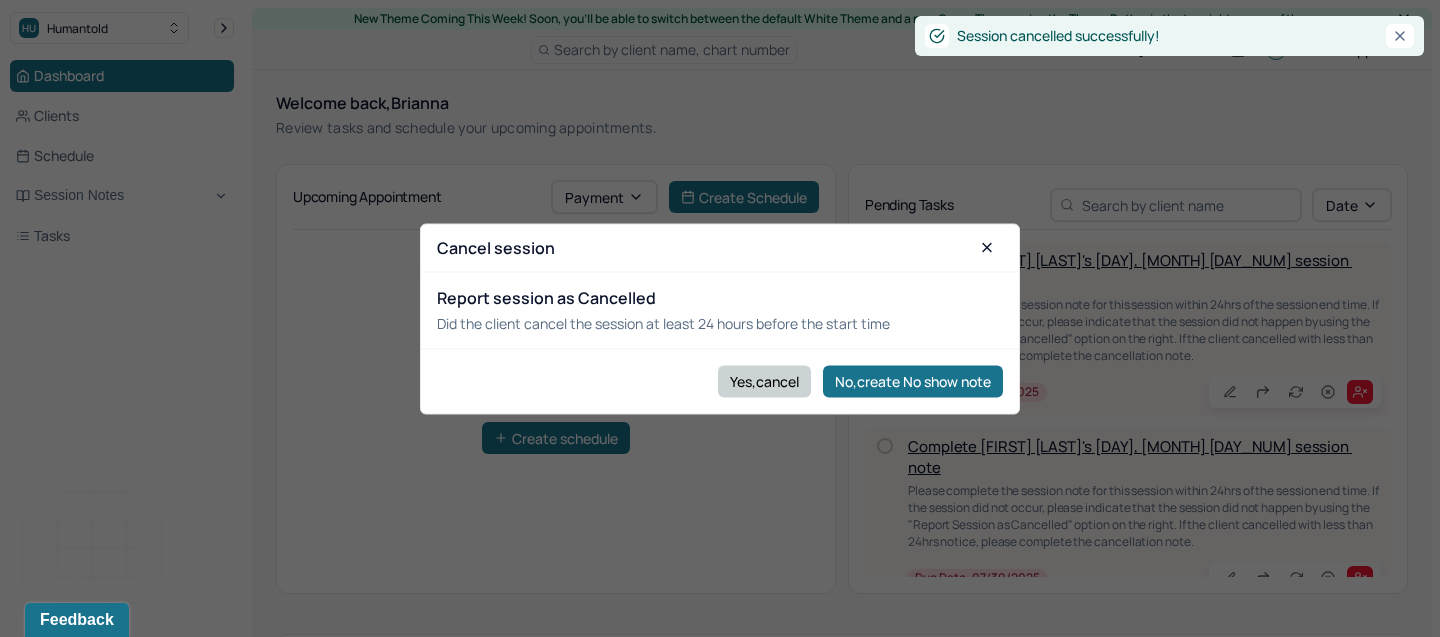 click on "Yes,cancel" at bounding box center [764, 381] 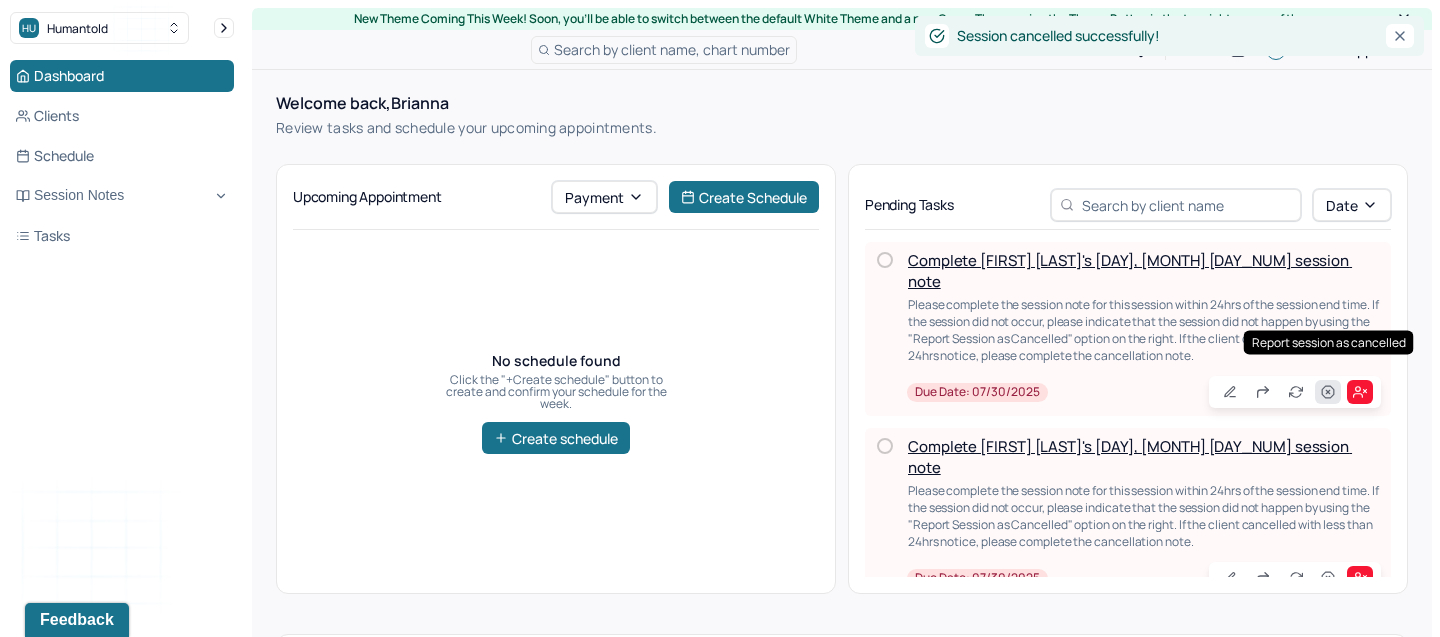click 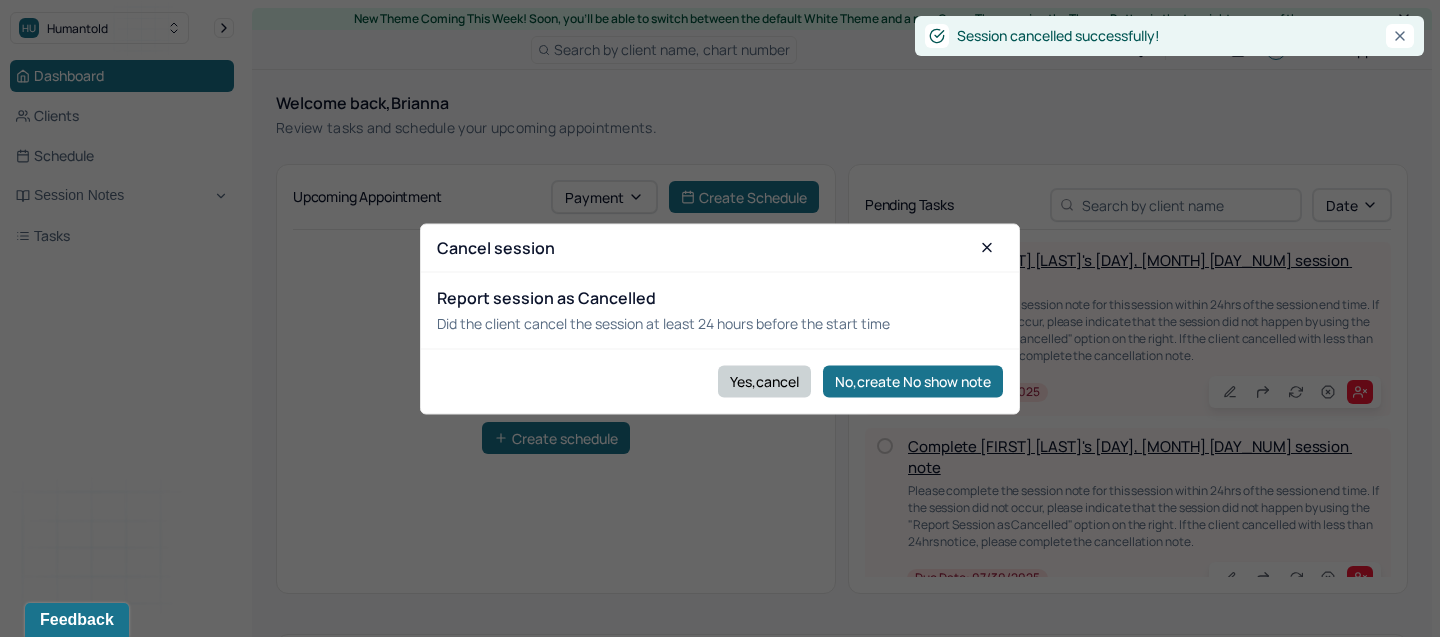 click on "Yes,cancel" at bounding box center [764, 381] 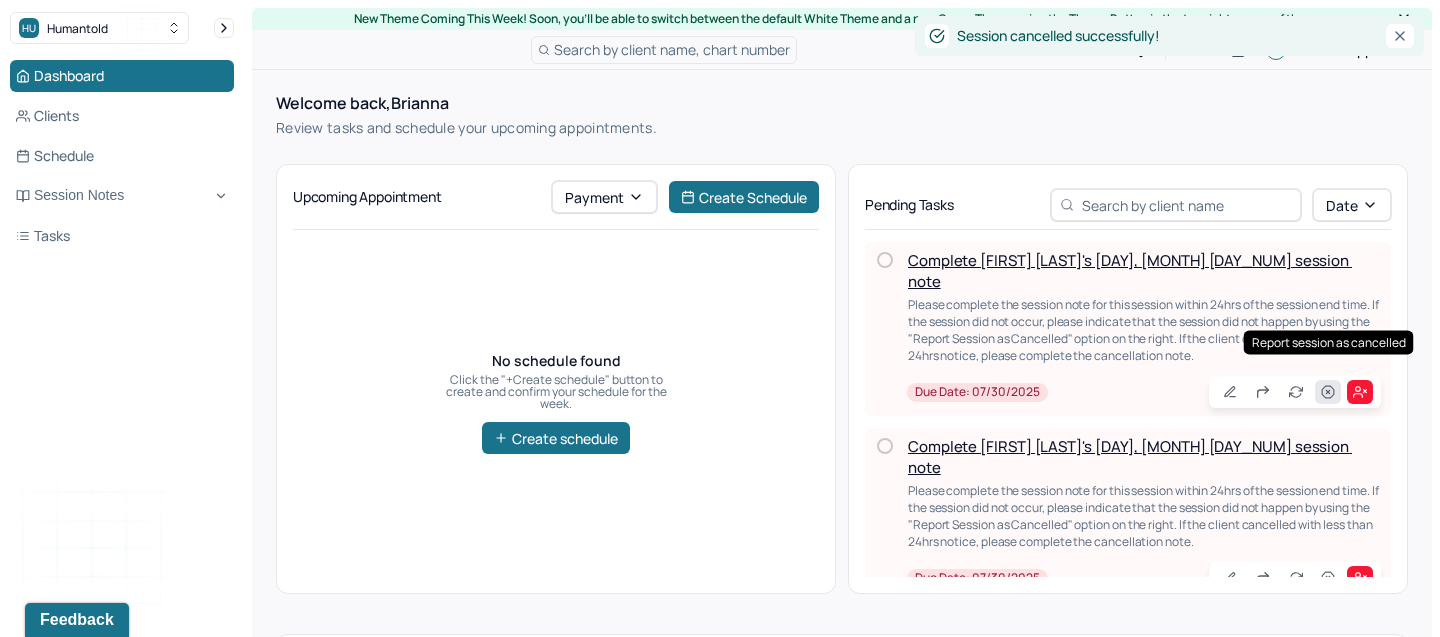 click 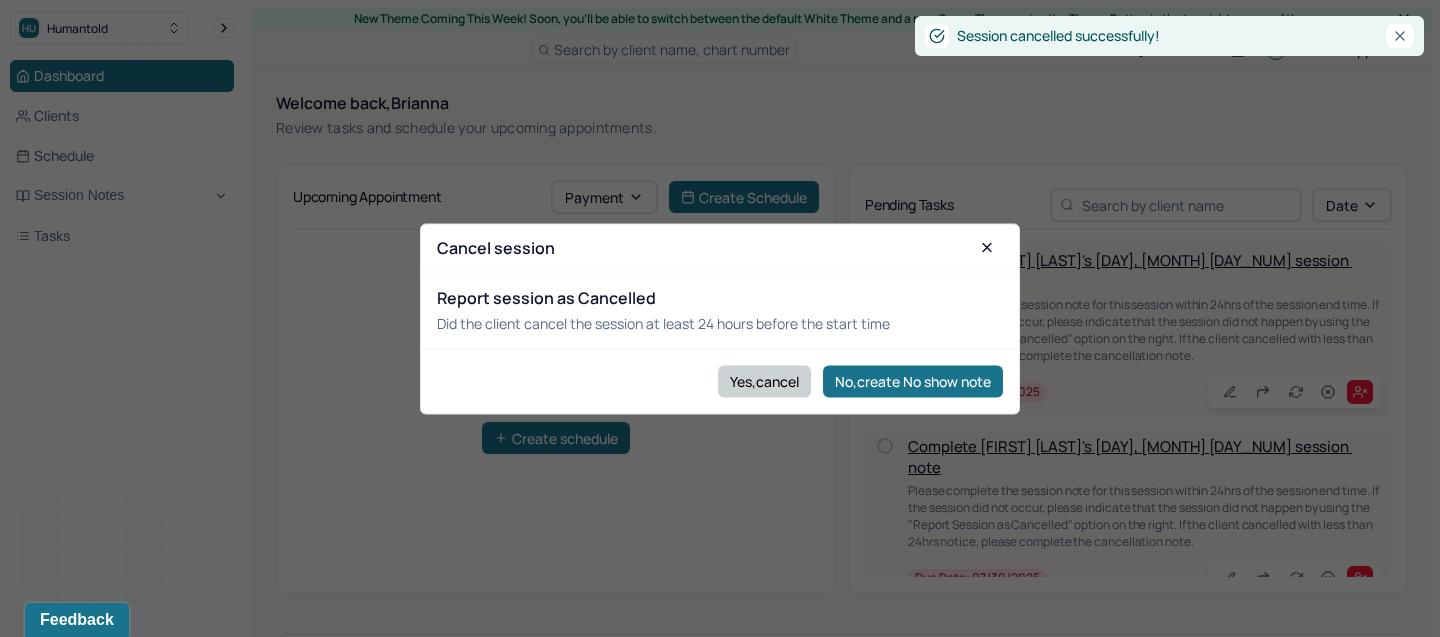 click on "Yes,cancel" at bounding box center (764, 381) 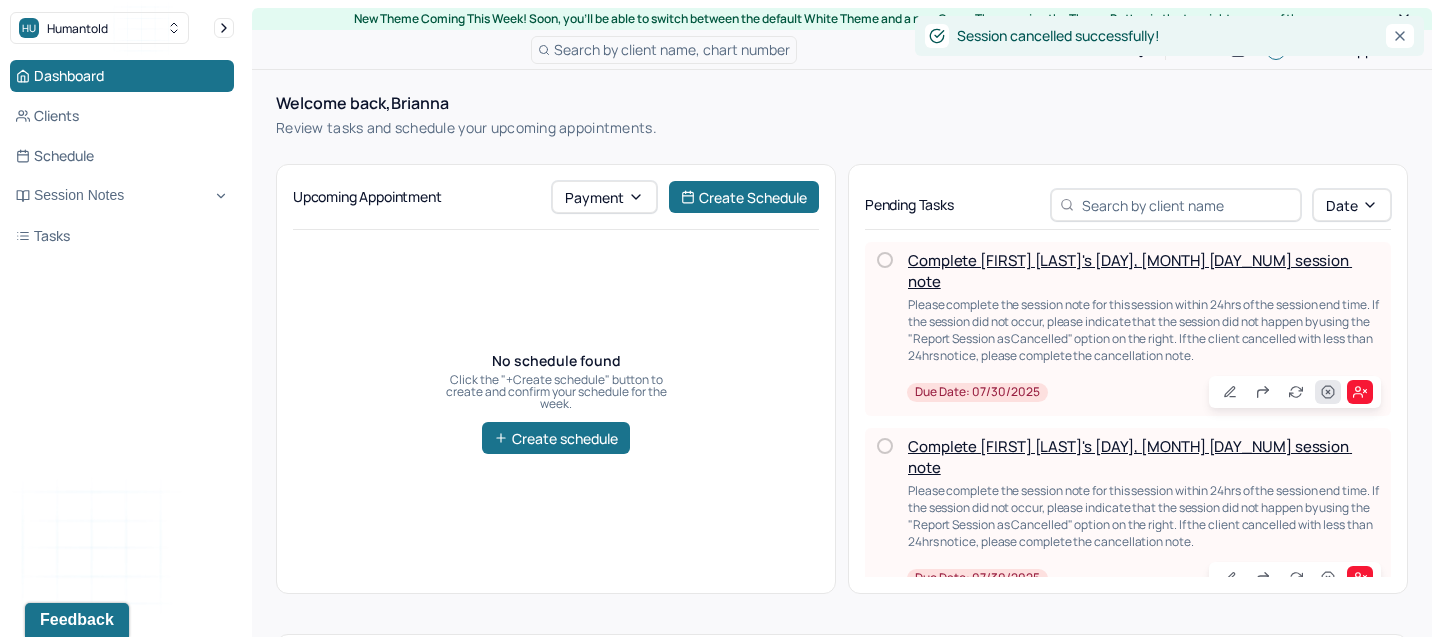 click 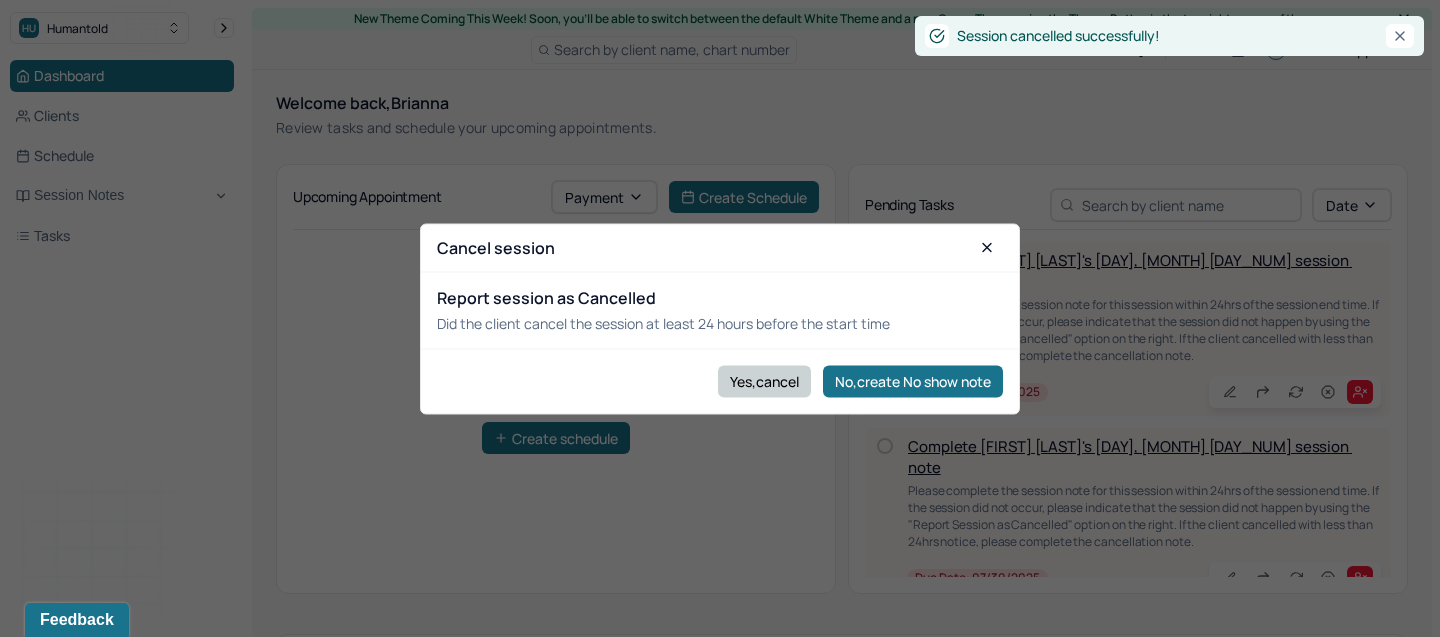 click on "Yes,cancel" at bounding box center [764, 381] 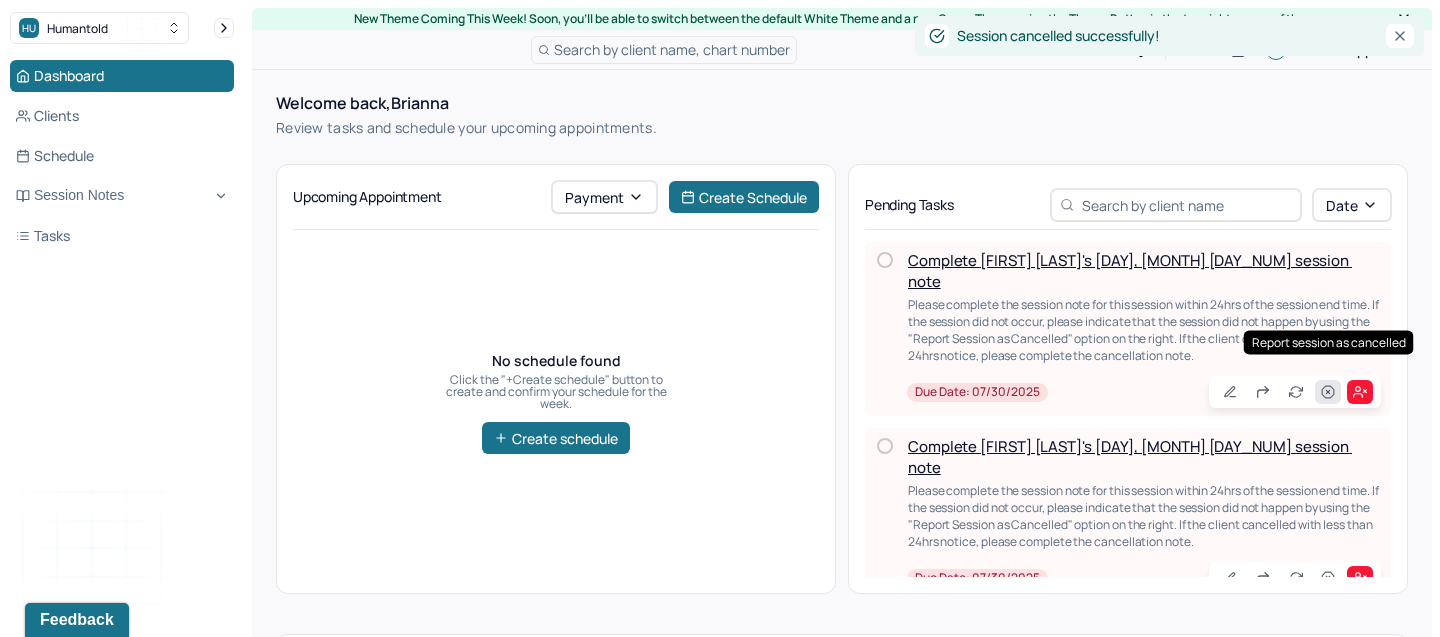 click at bounding box center (1328, 392) 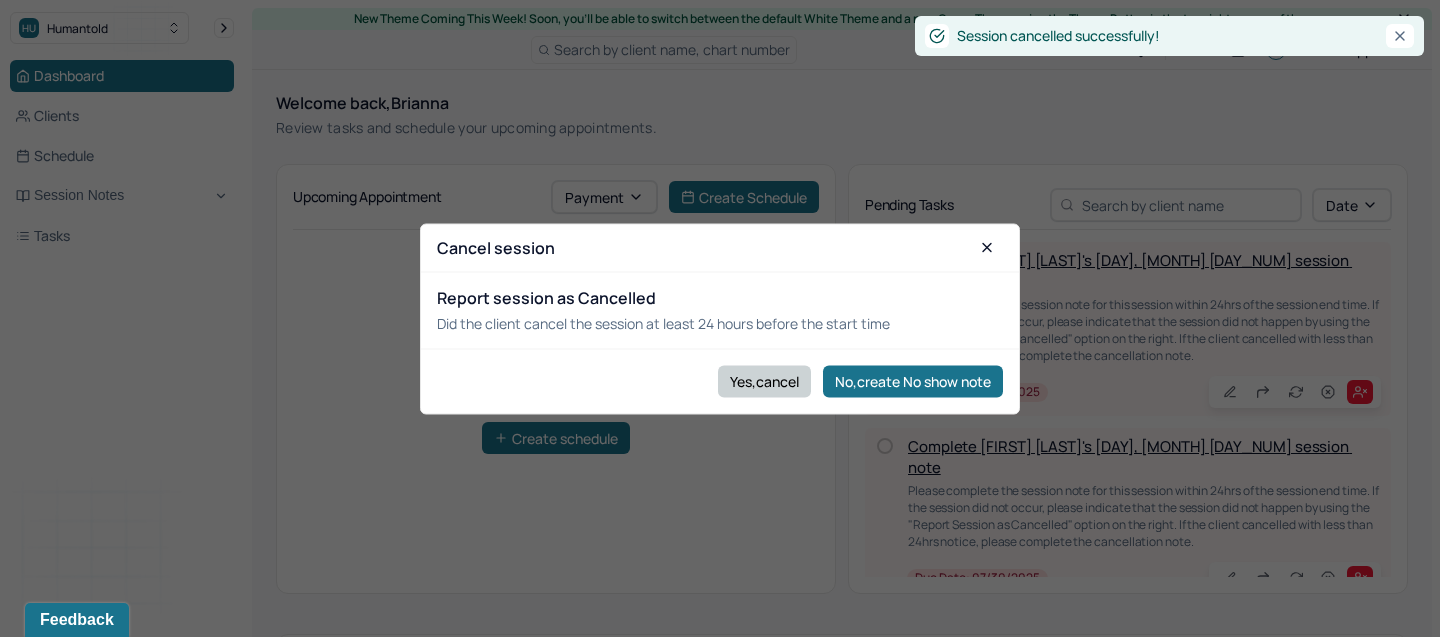 click on "Yes,cancel" at bounding box center (764, 381) 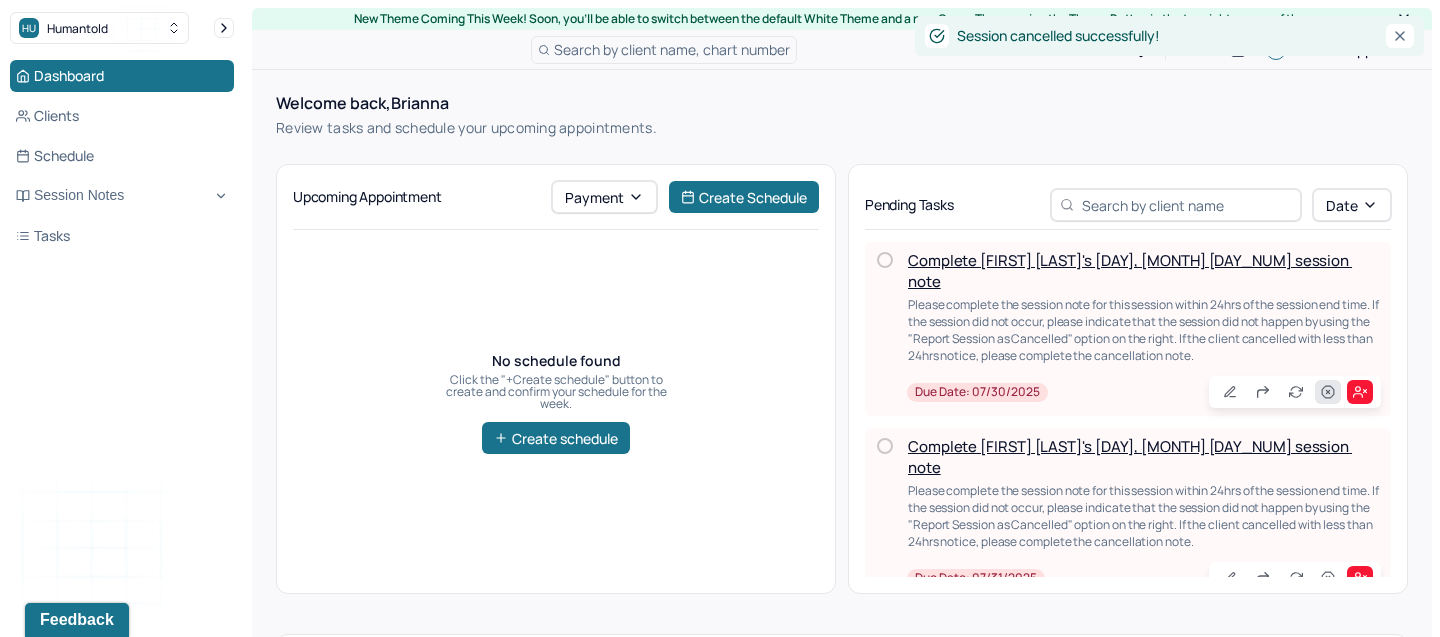 click 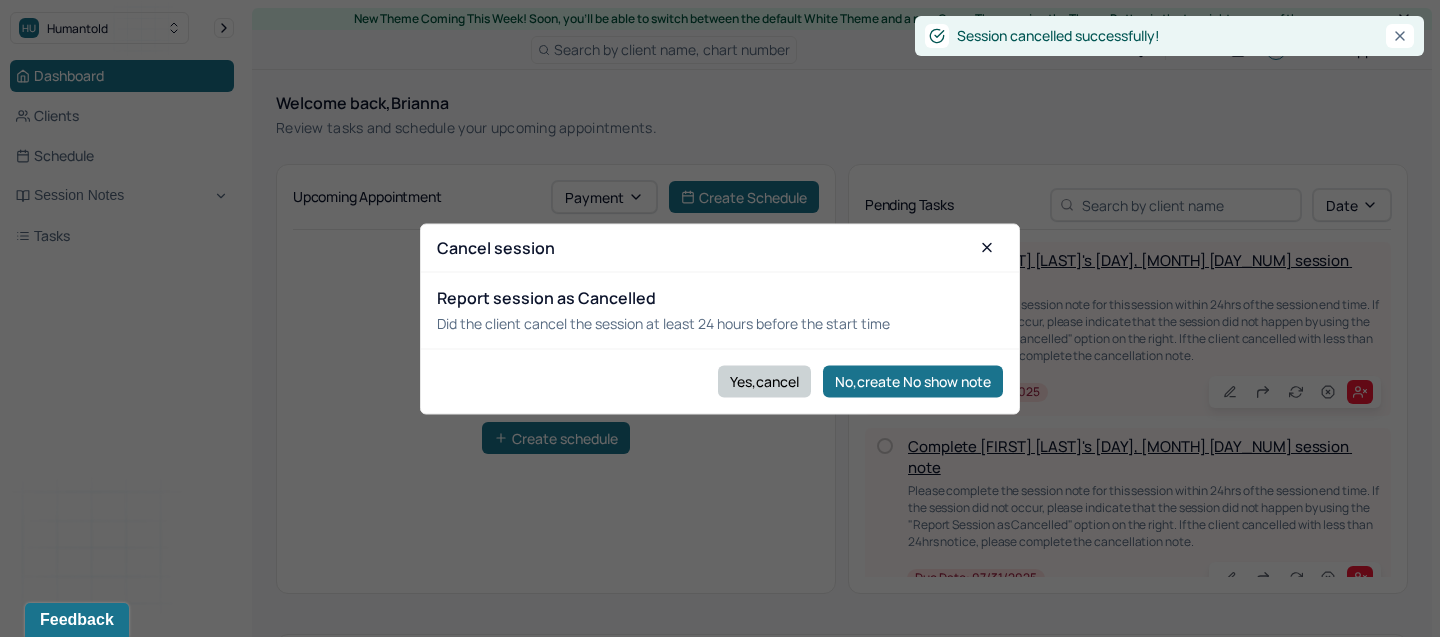 click on "Yes,cancel" at bounding box center (764, 381) 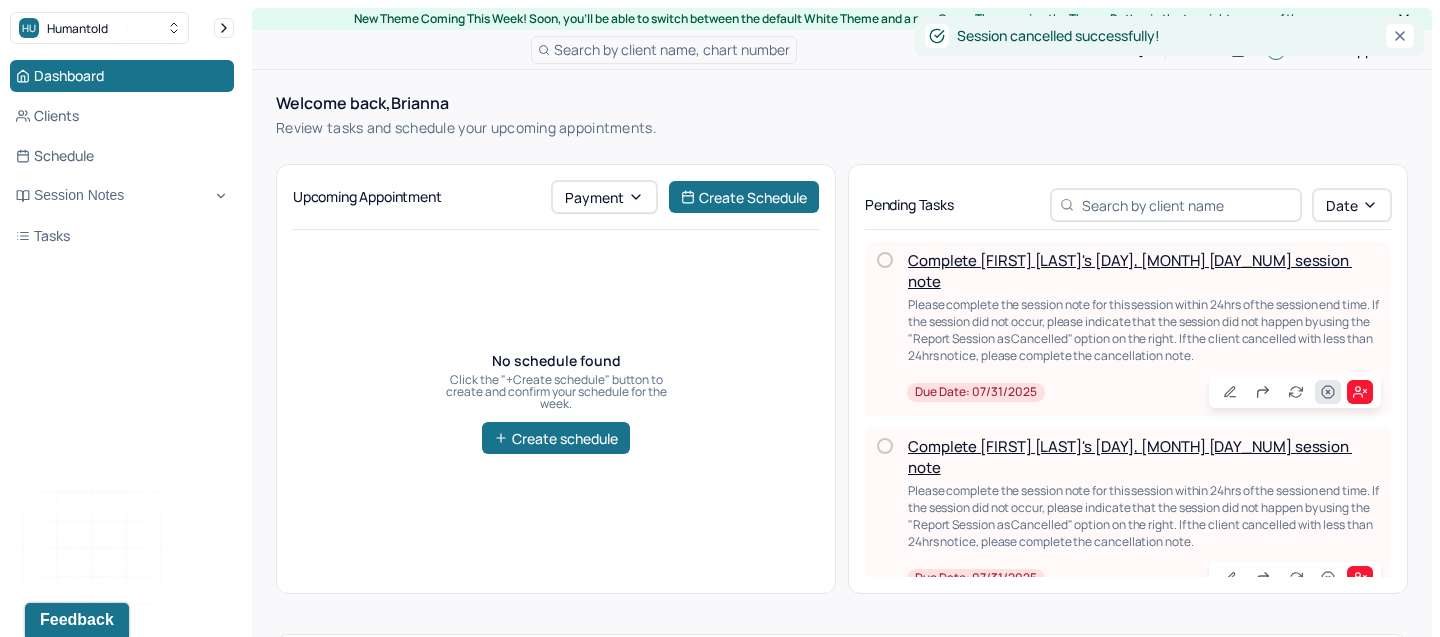 click 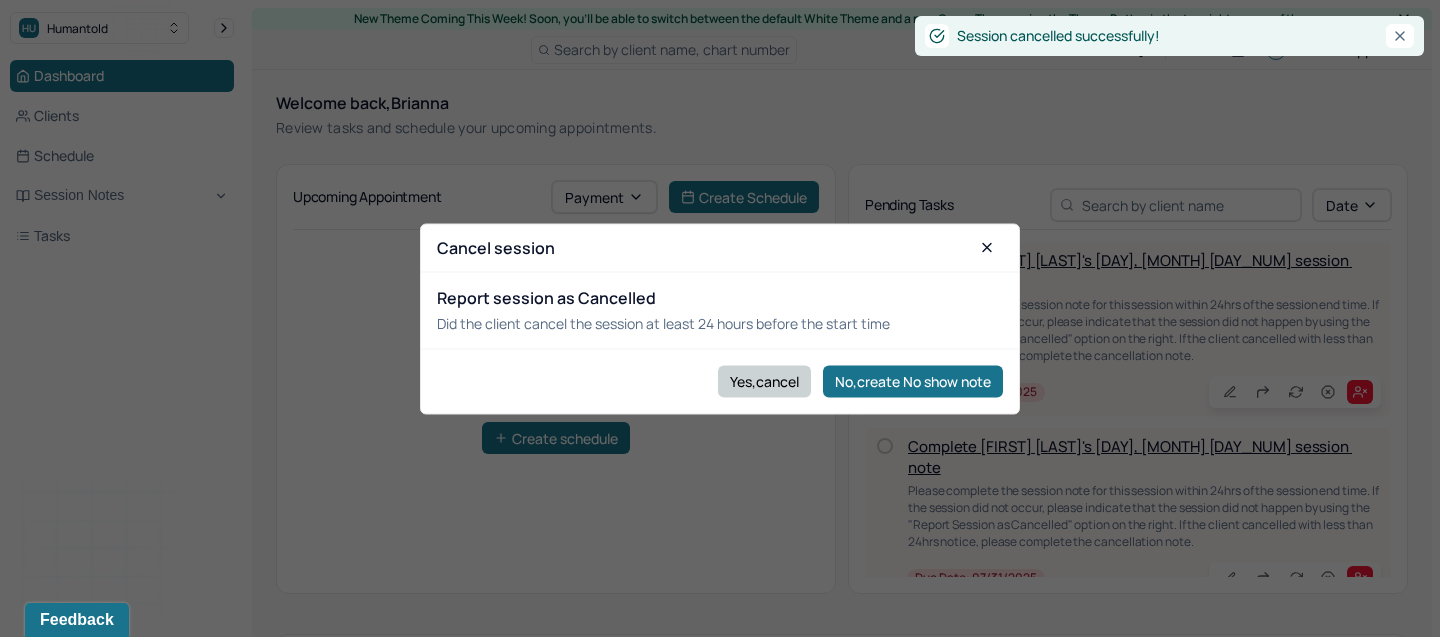 click on "Yes,cancel" at bounding box center (764, 381) 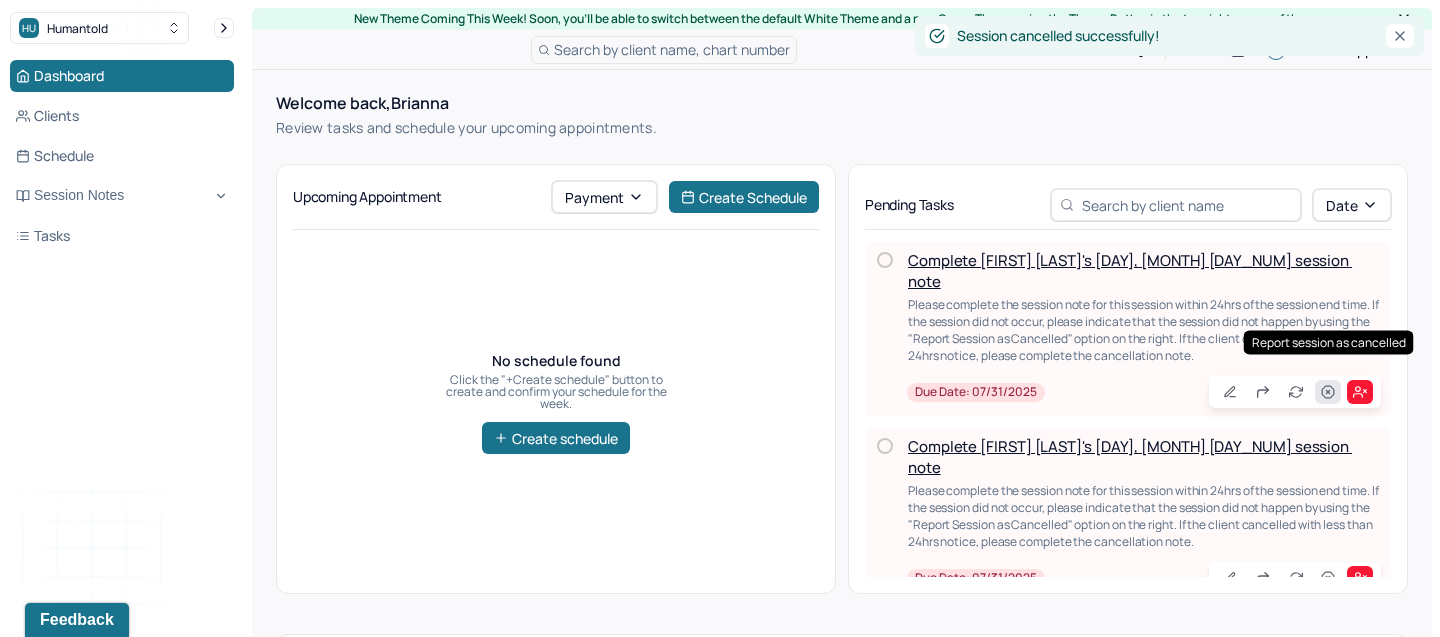 click 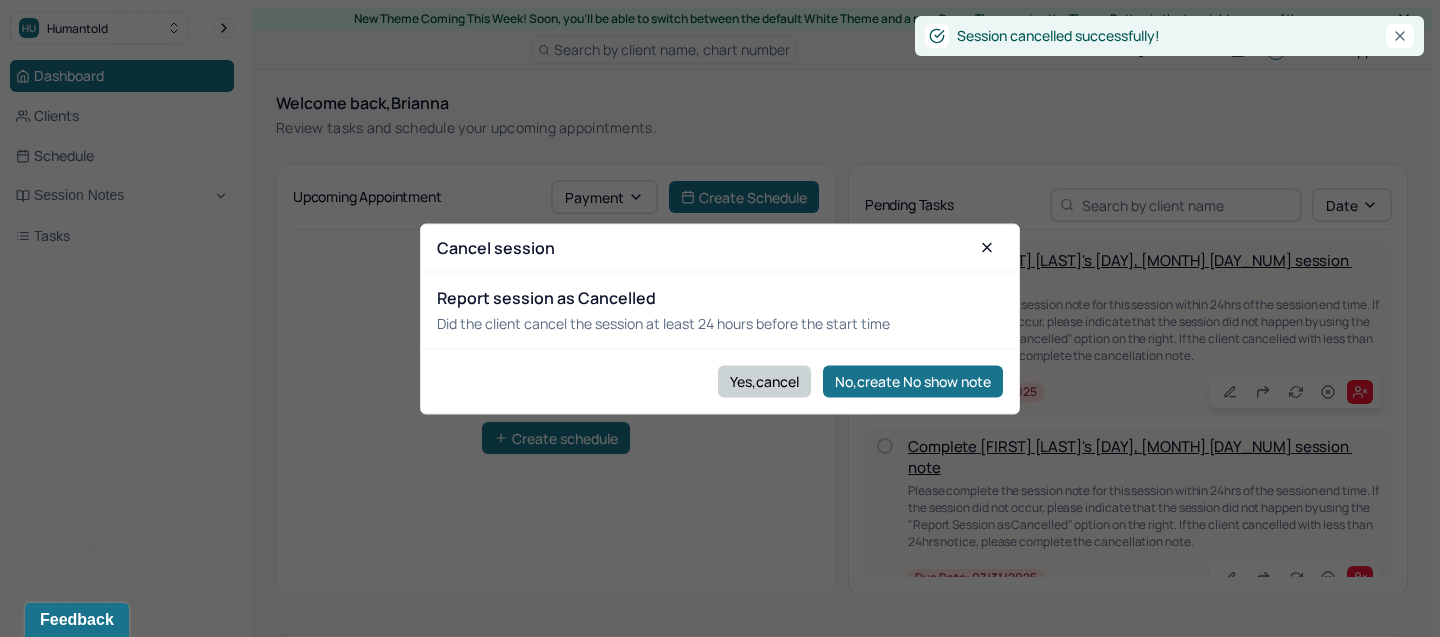click on "Yes,cancel" at bounding box center (764, 381) 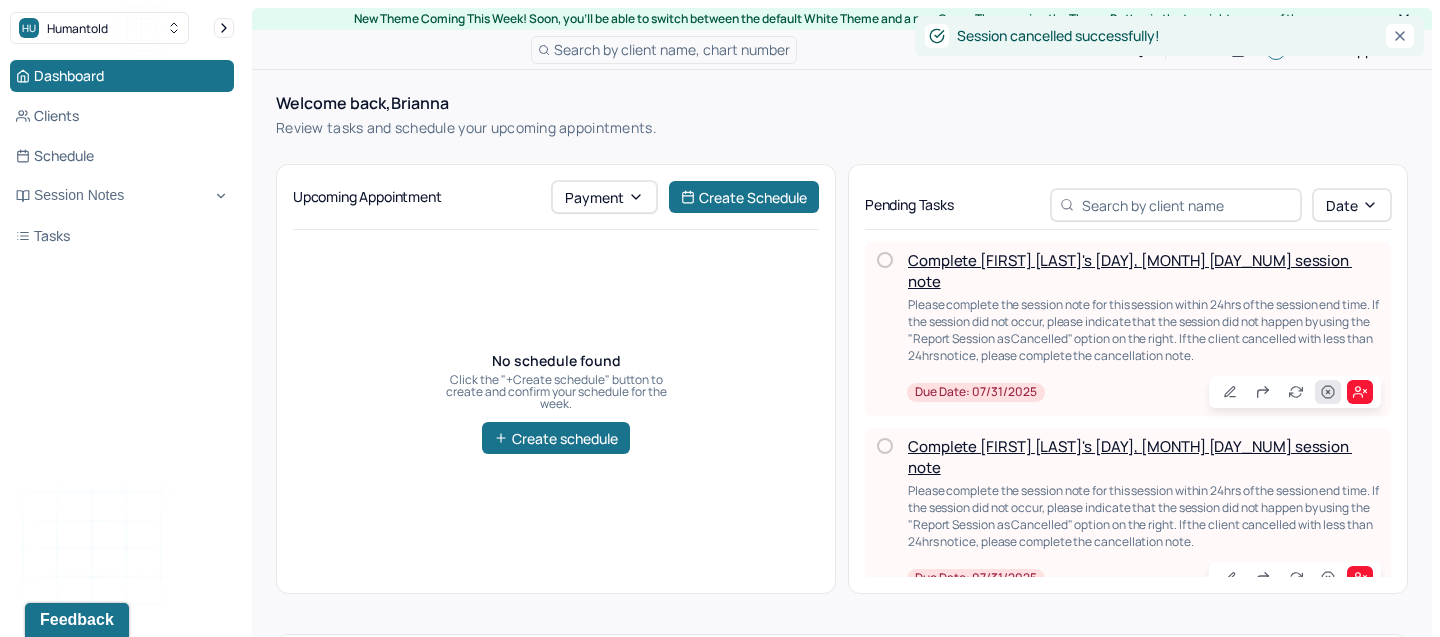 click 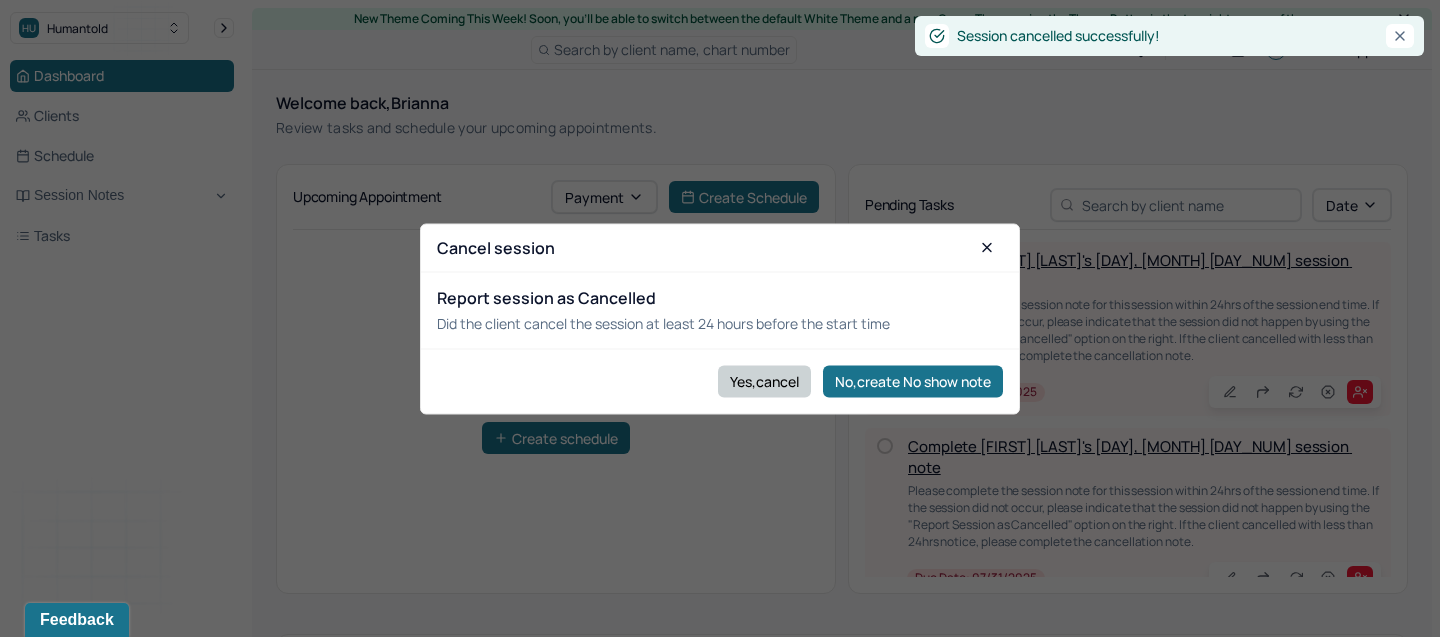 click on "Yes,cancel" at bounding box center [764, 381] 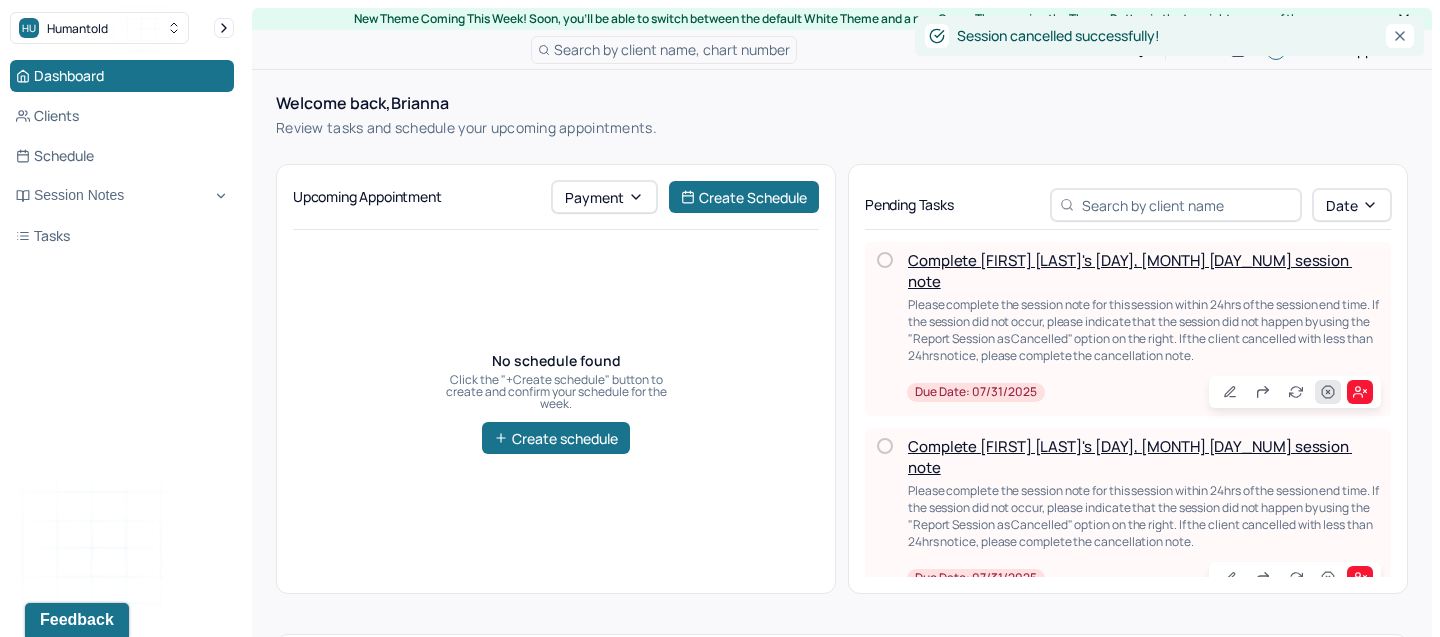 click 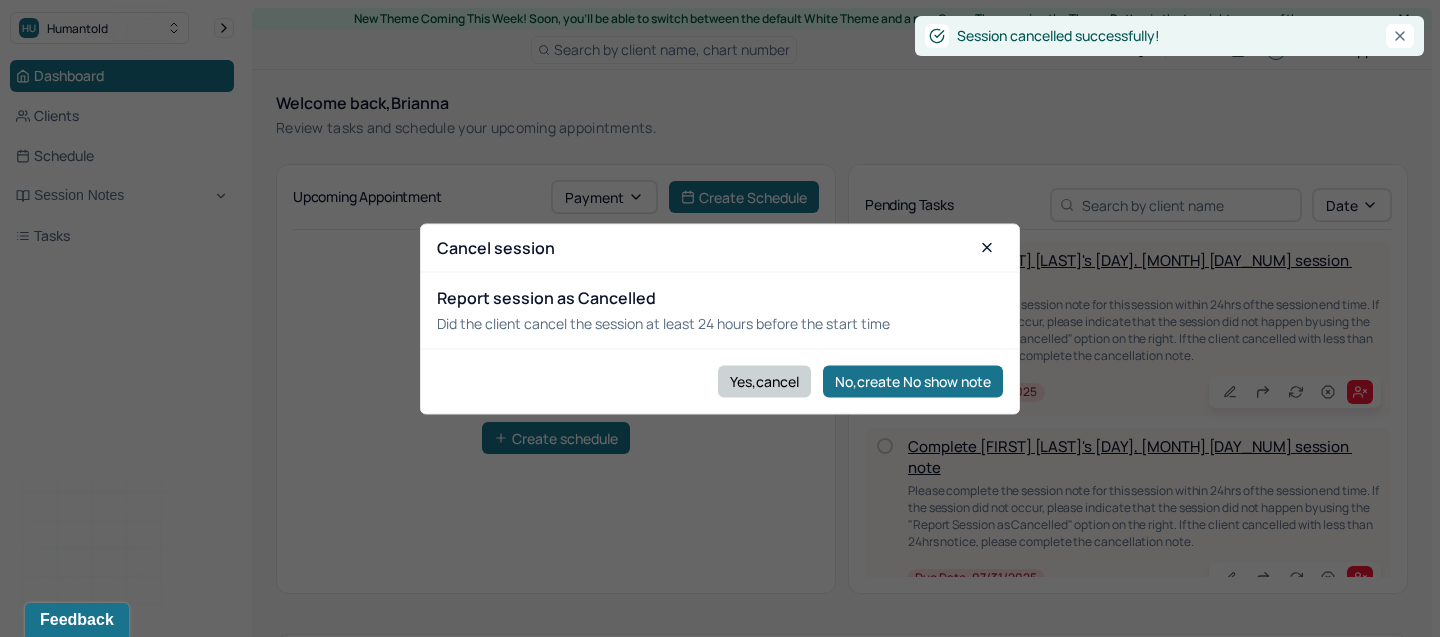 click on "Yes,cancel" at bounding box center (764, 381) 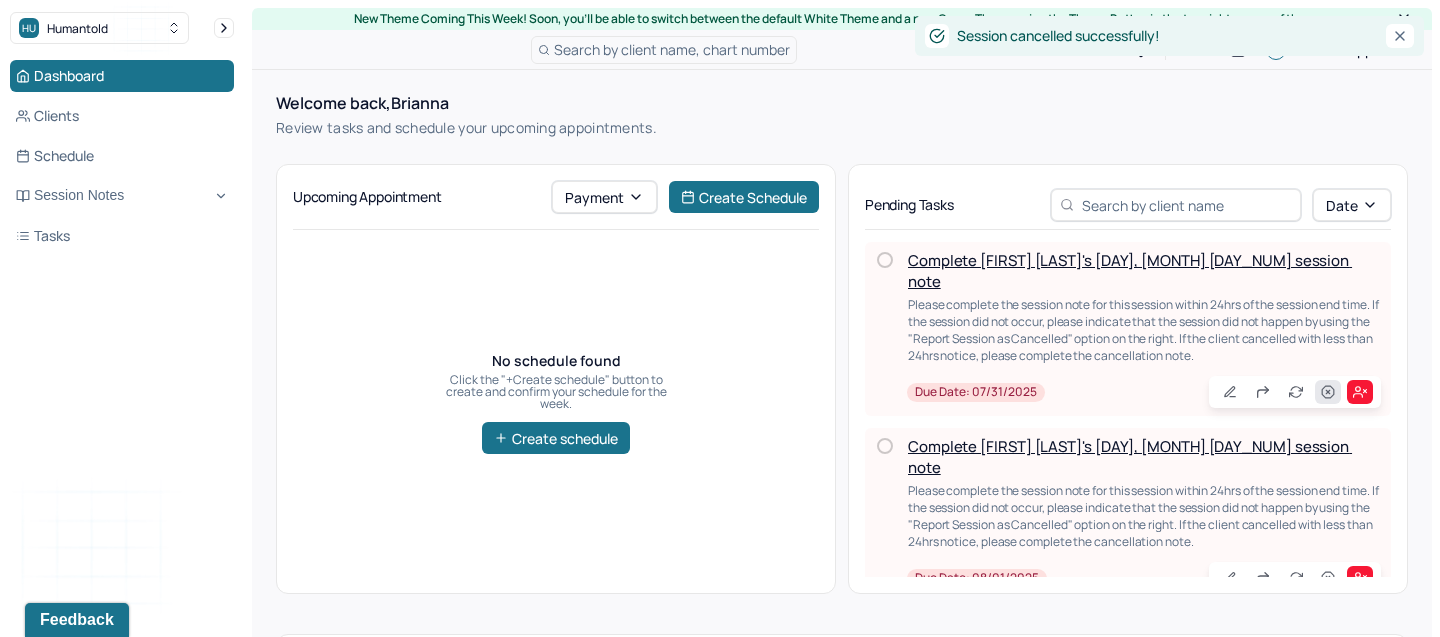 click at bounding box center [1328, 392] 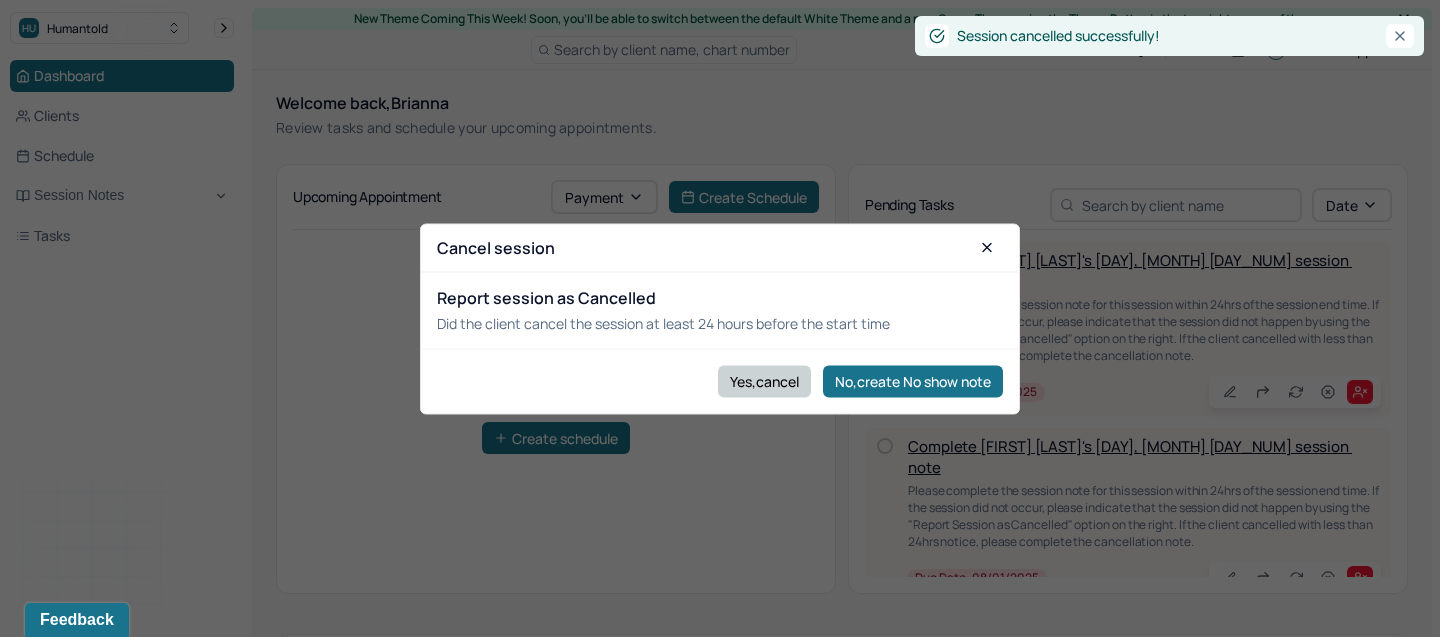click on "Yes,cancel" at bounding box center [764, 381] 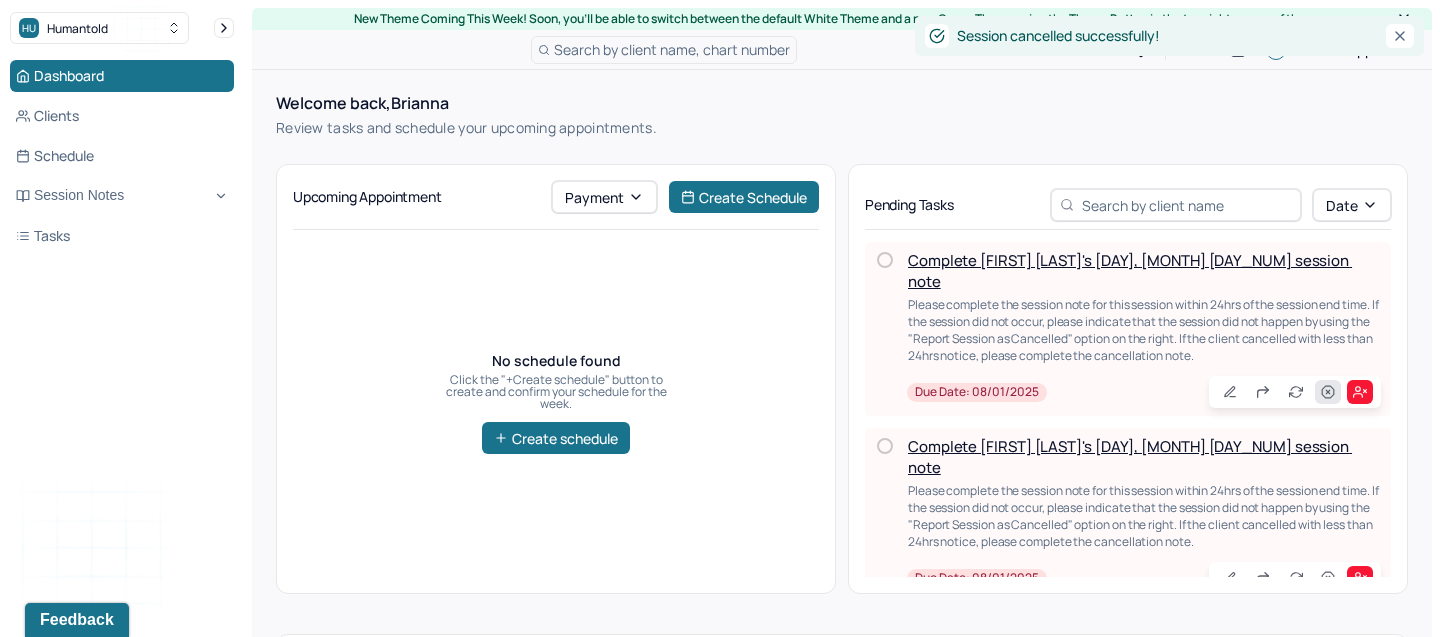 click 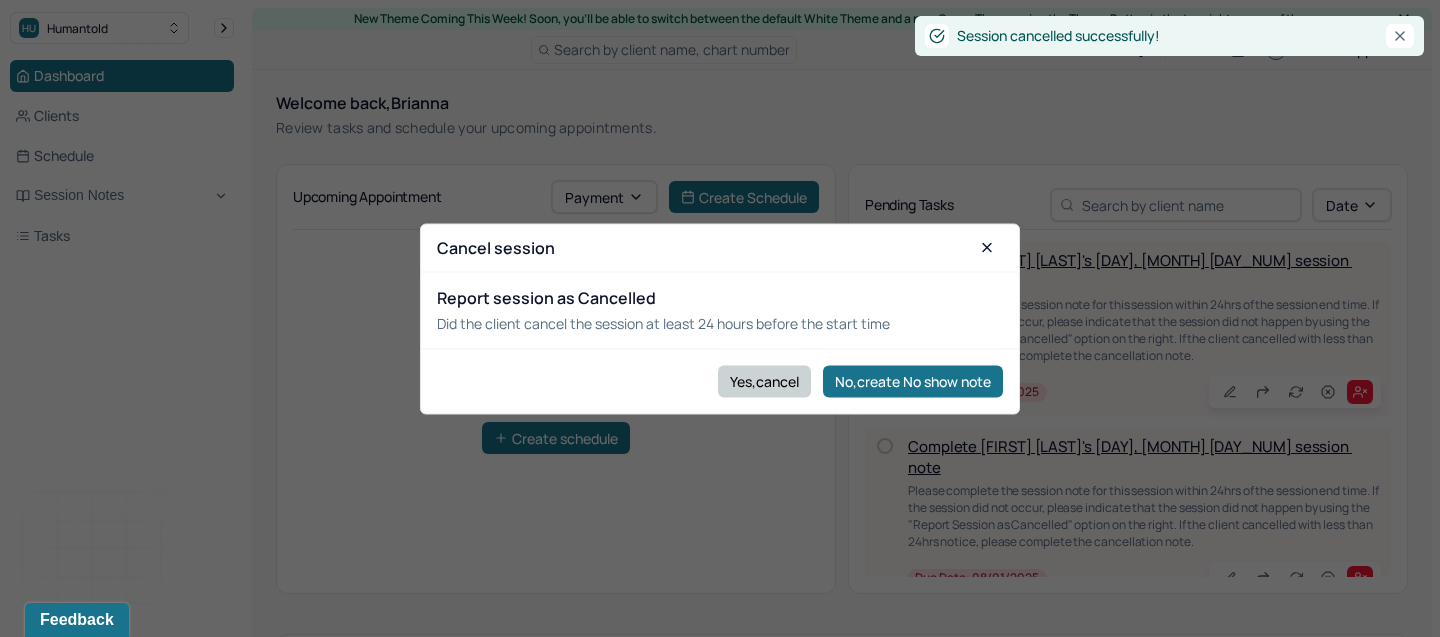 click on "Yes,cancel" at bounding box center [764, 381] 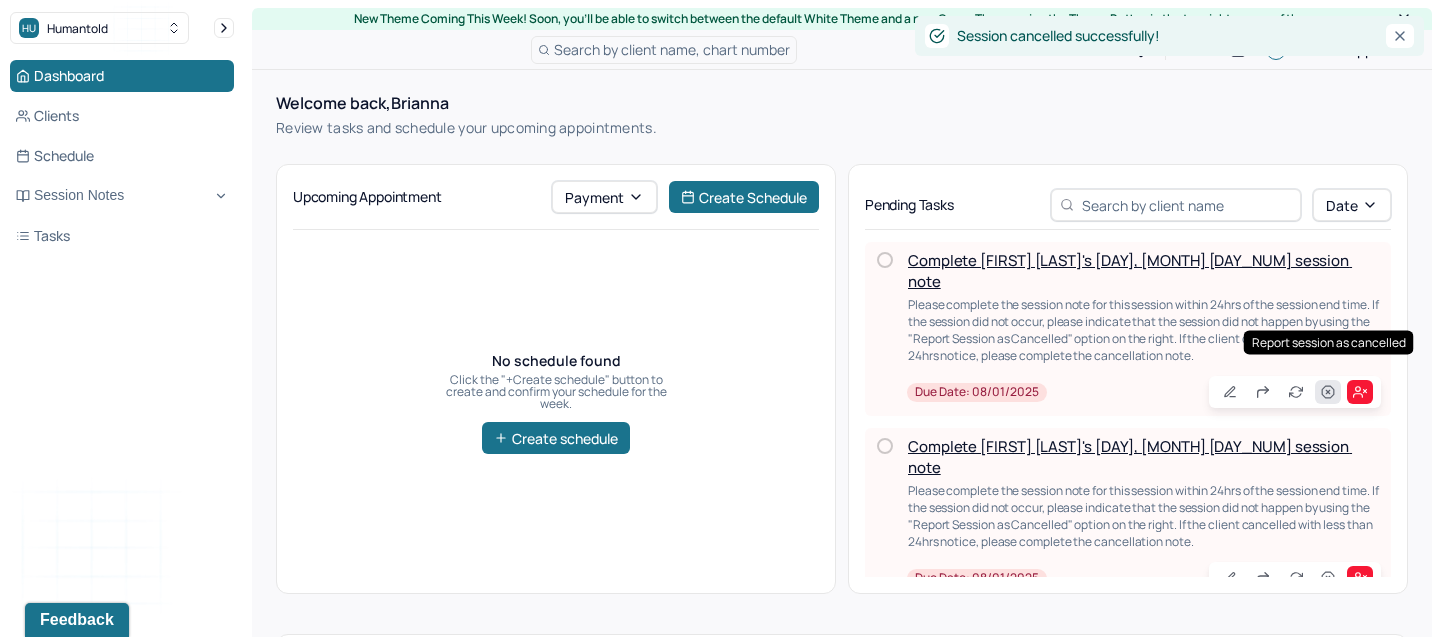 click 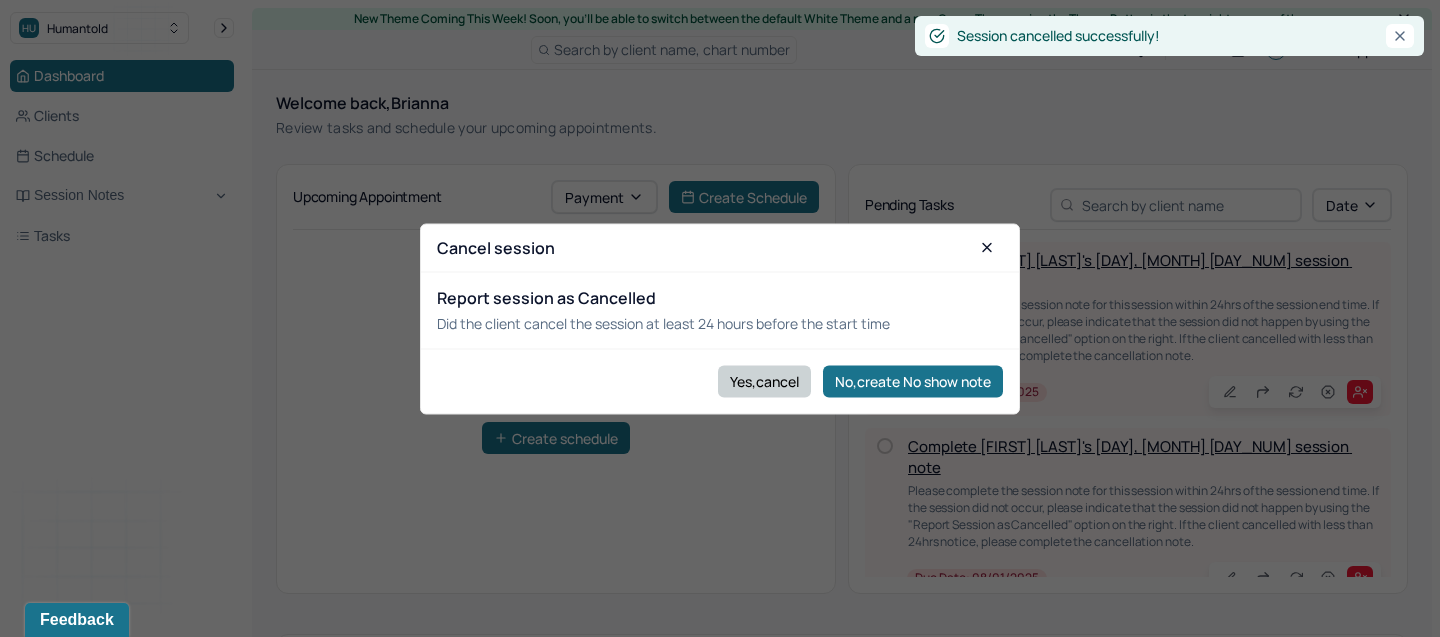 click on "Yes,cancel" at bounding box center [764, 381] 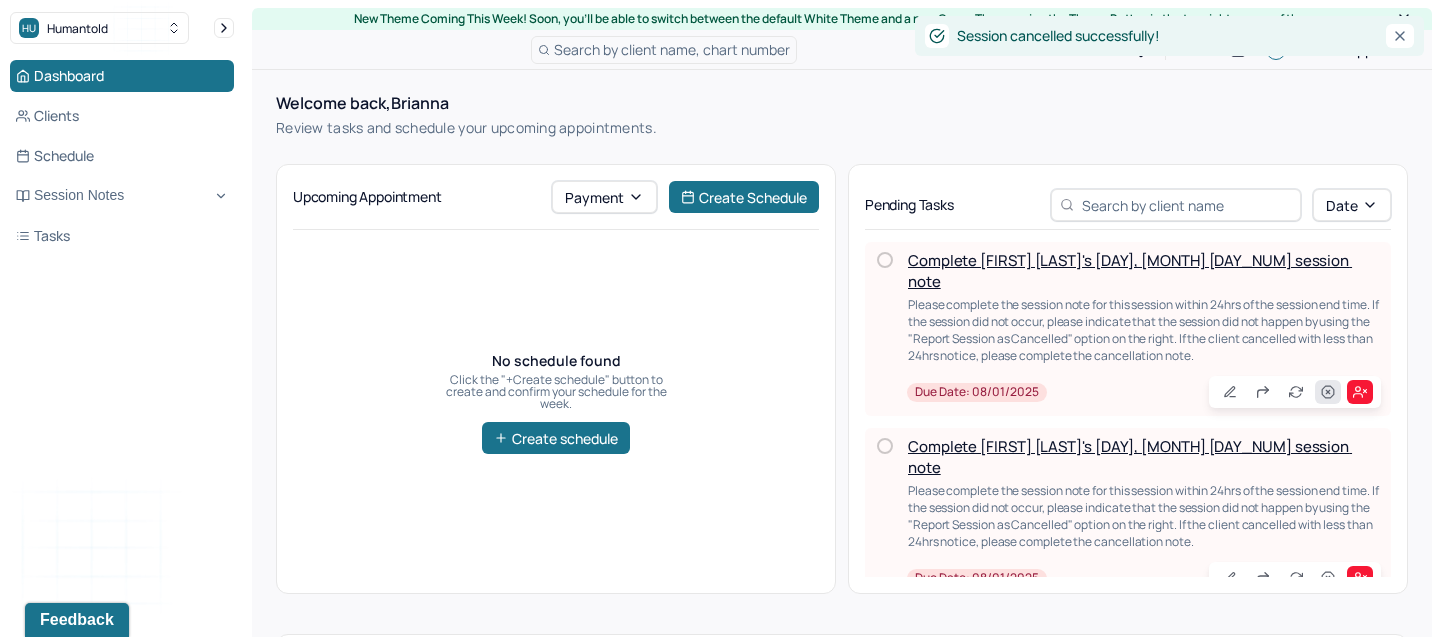 click 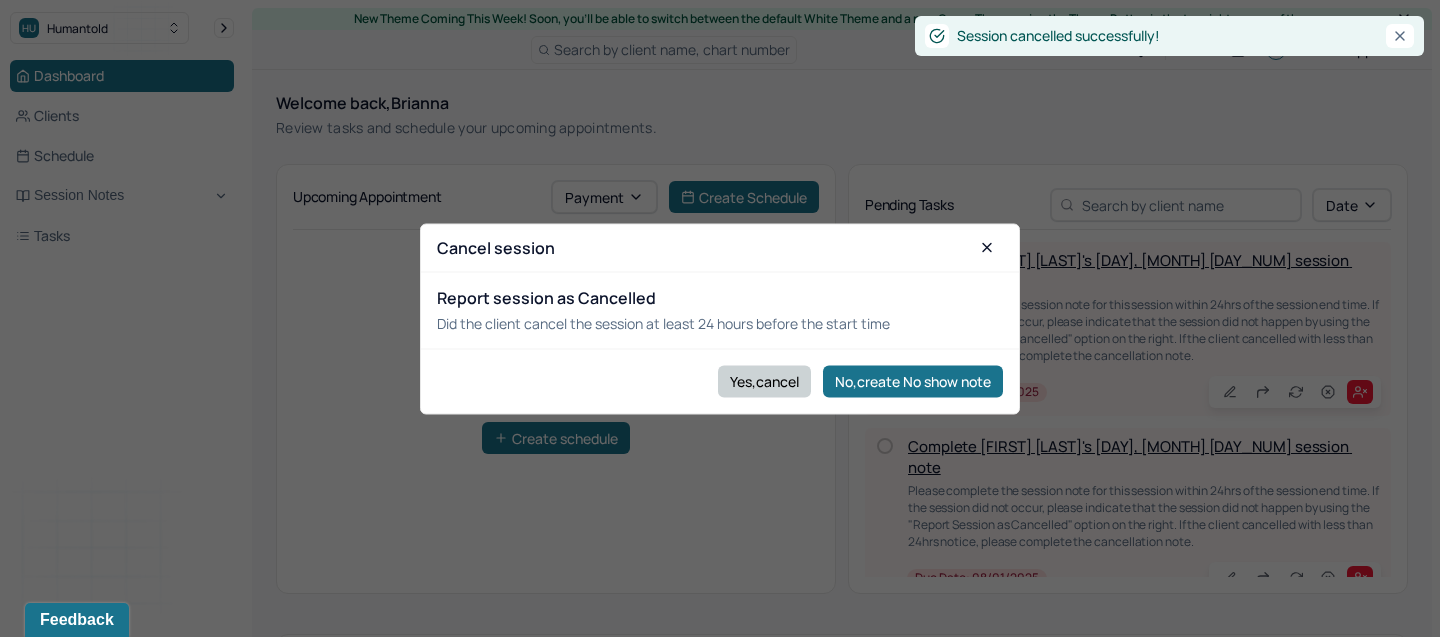 click on "Yes,cancel" at bounding box center [764, 381] 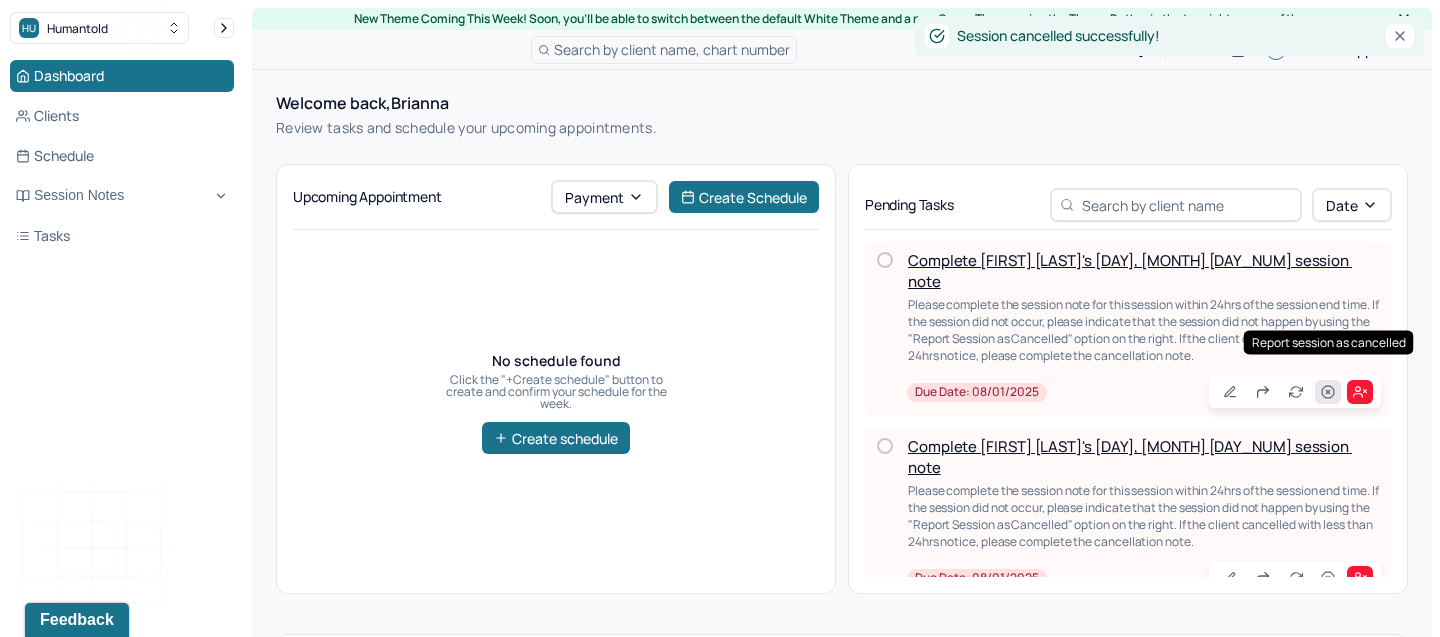 click 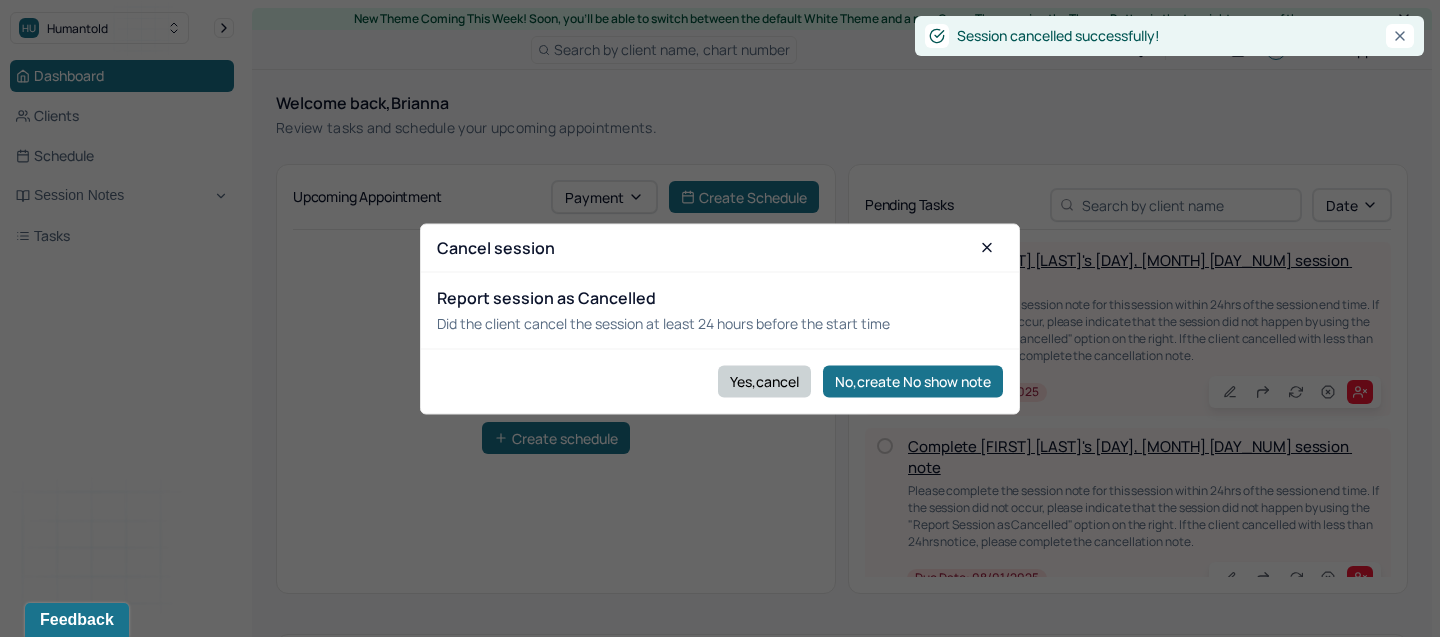 click on "Yes,cancel" at bounding box center (764, 381) 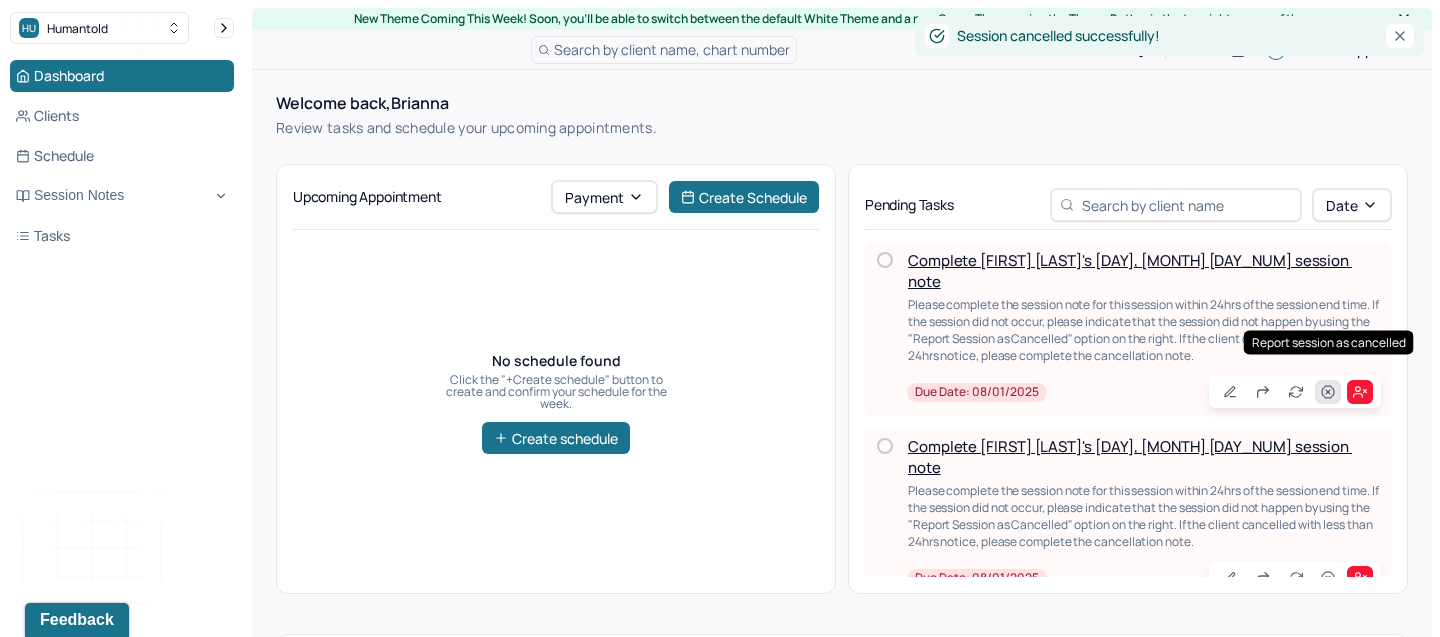 click 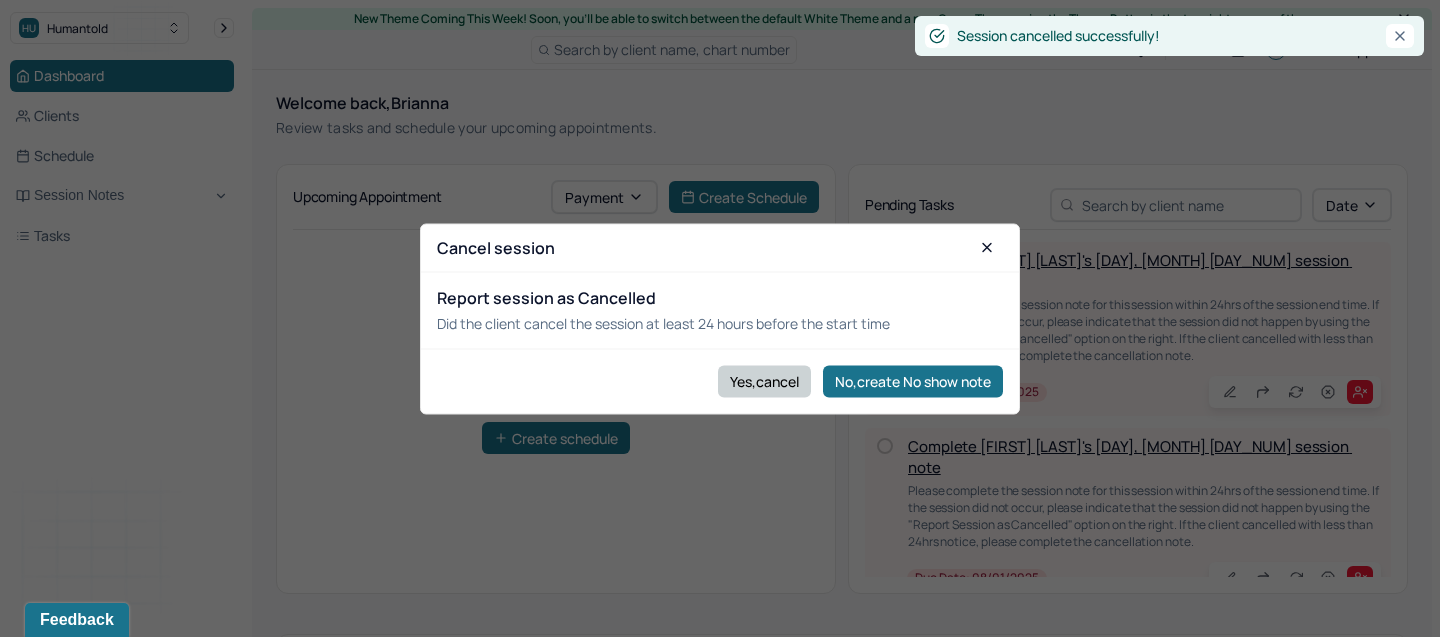 click on "Yes,cancel" at bounding box center [764, 381] 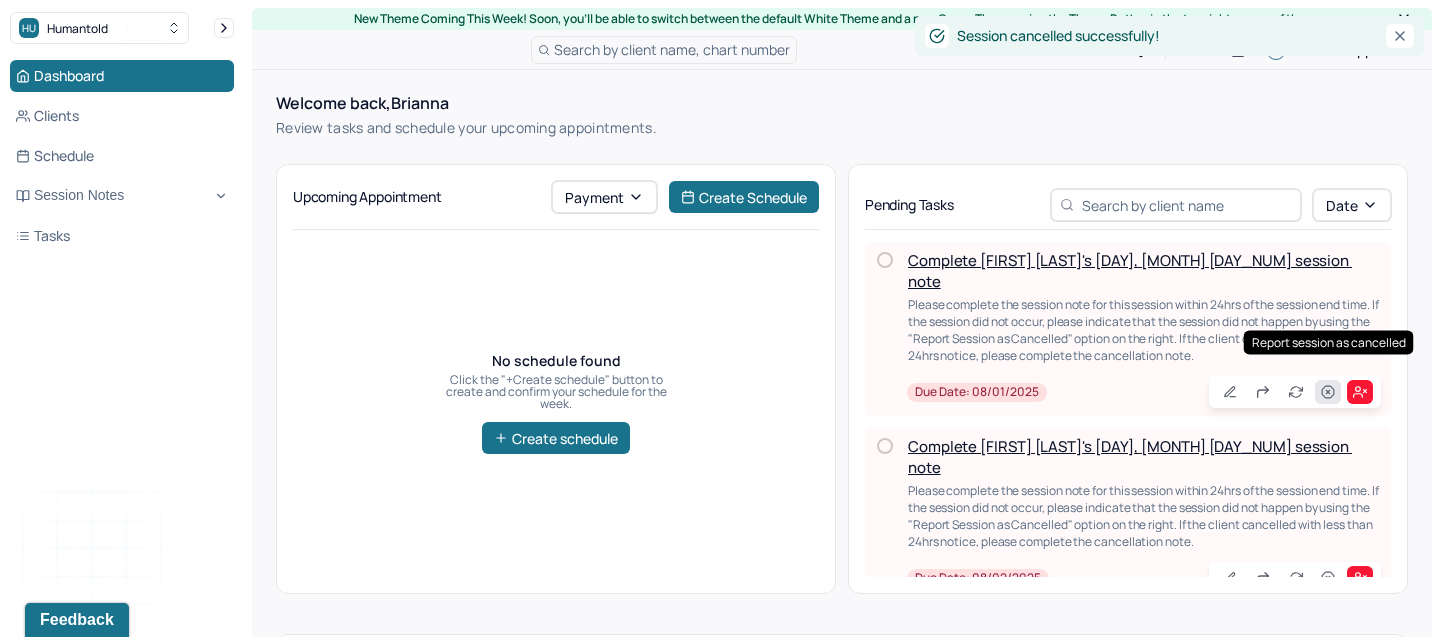 click 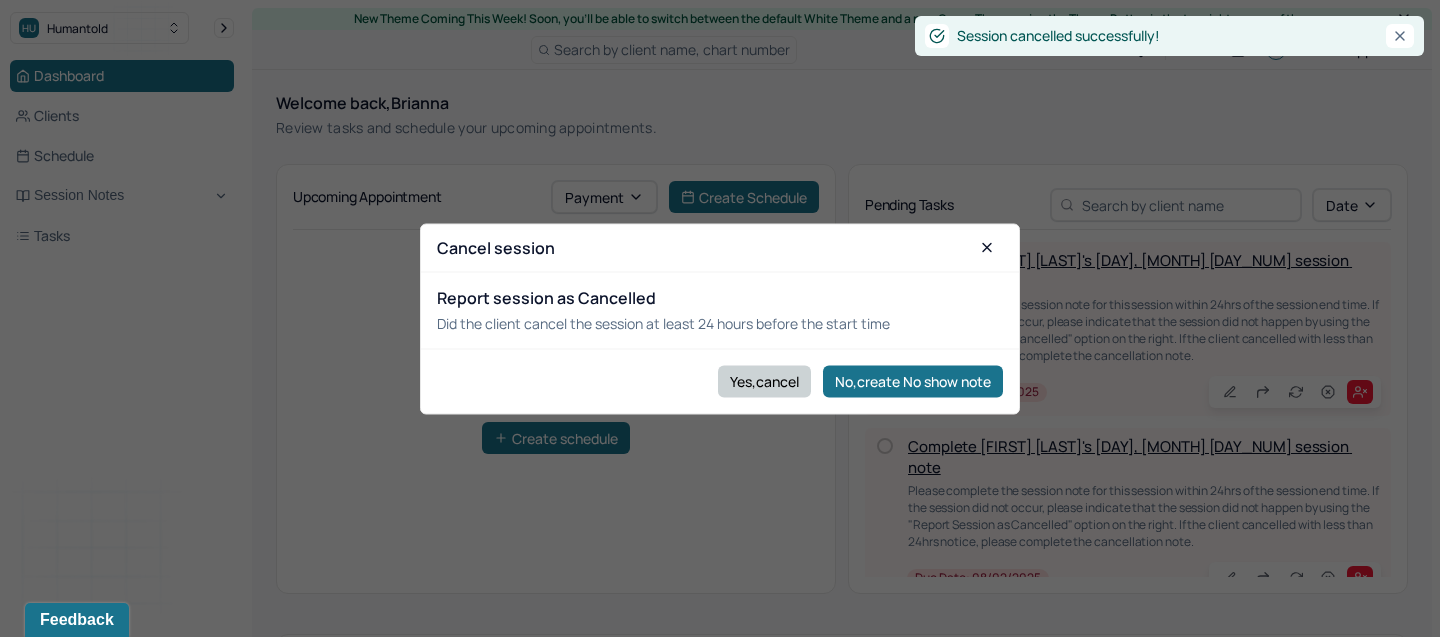 click on "Yes,cancel" at bounding box center [764, 381] 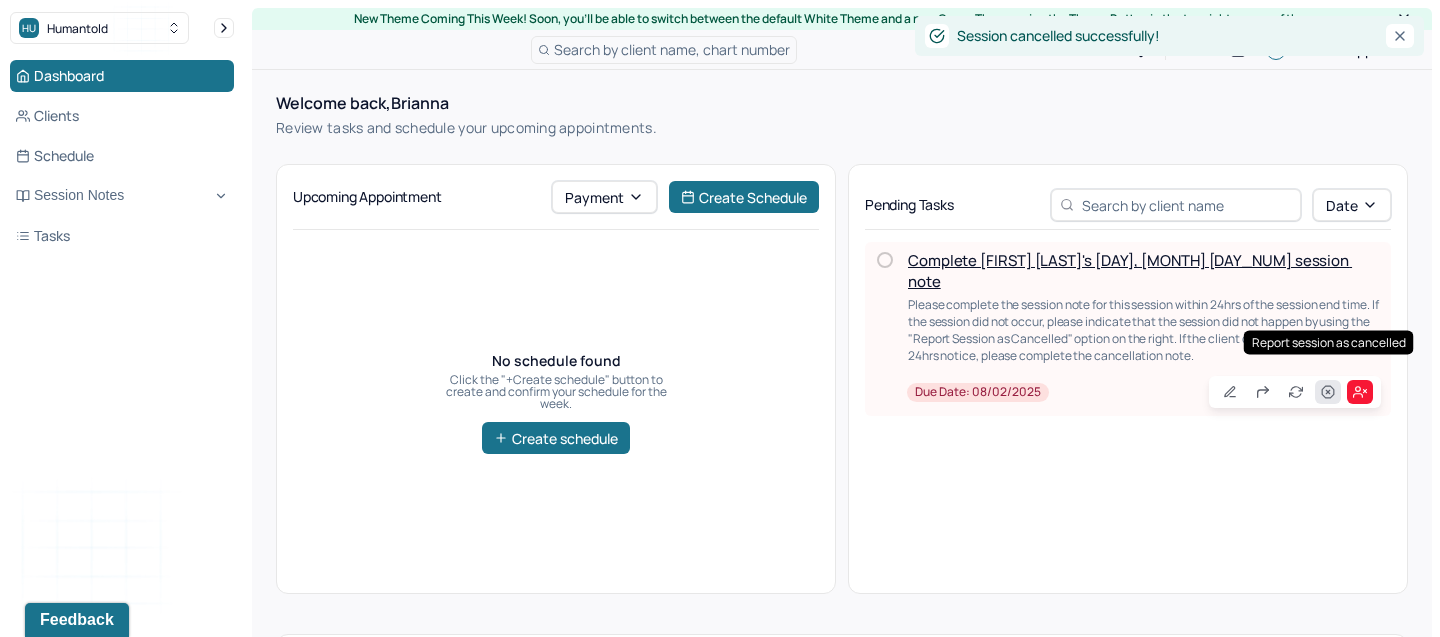 click 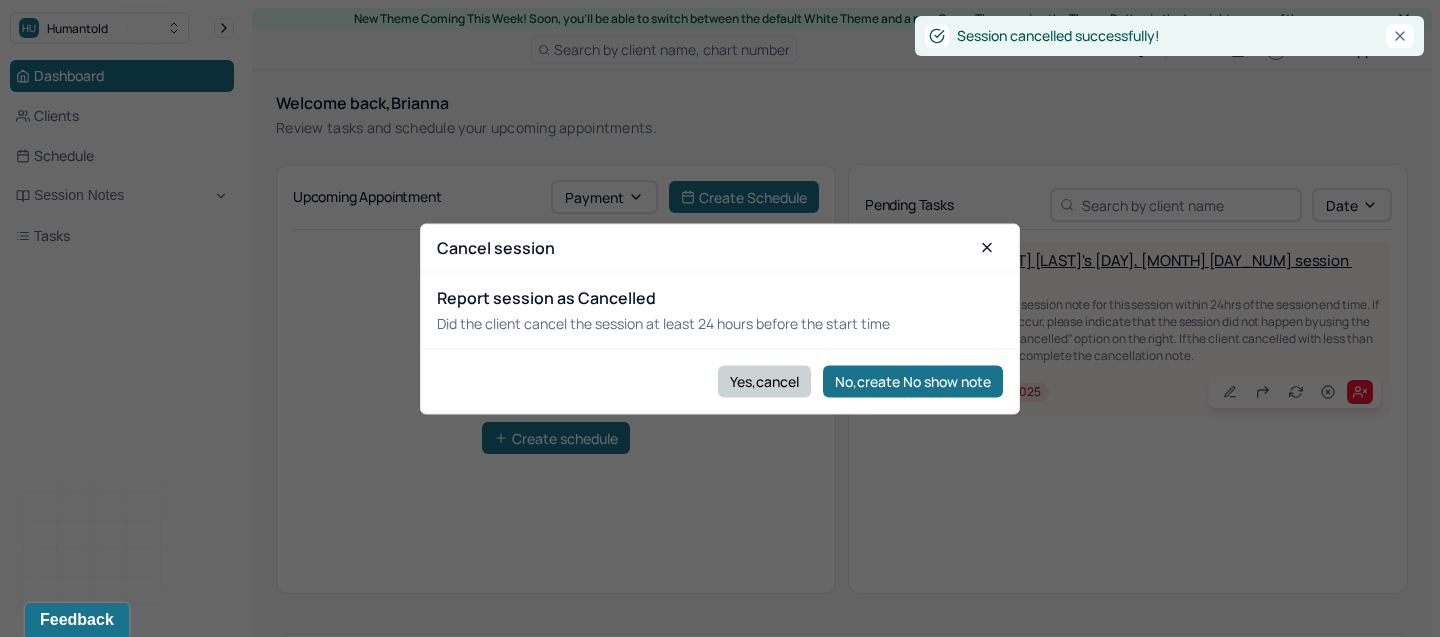 click on "Yes,cancel" at bounding box center [764, 381] 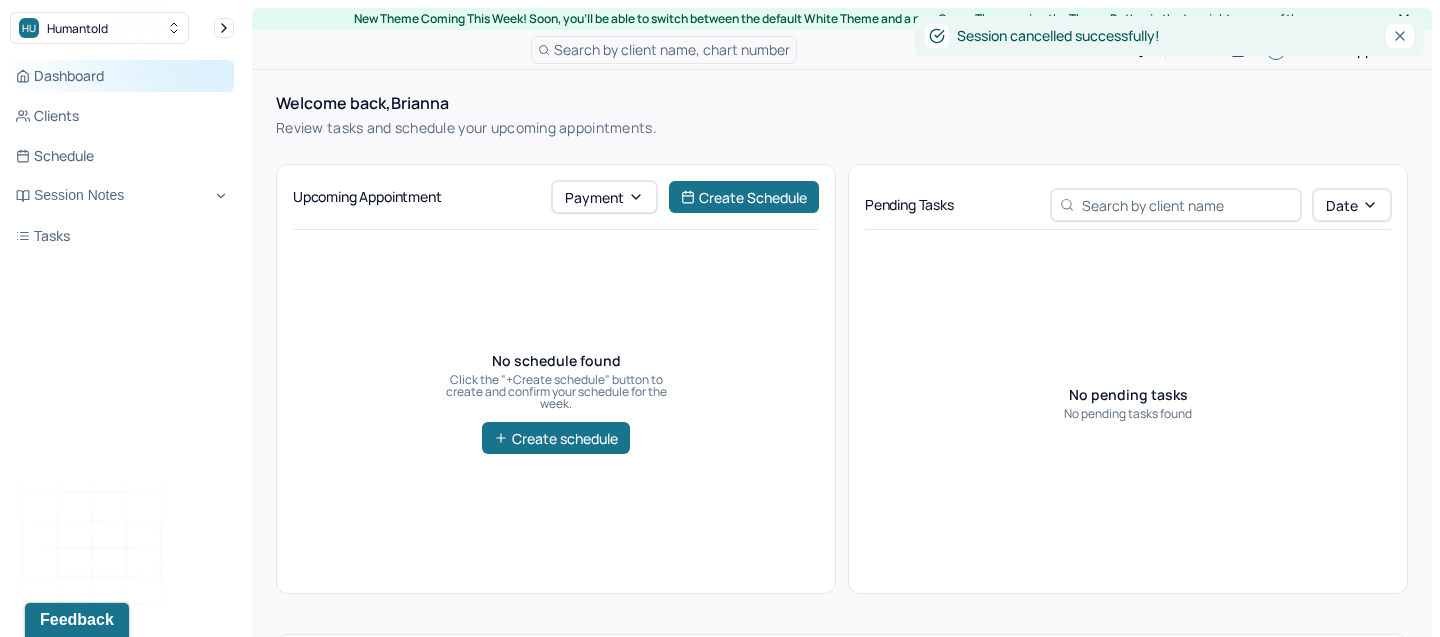 click on "Dashboard" at bounding box center [122, 76] 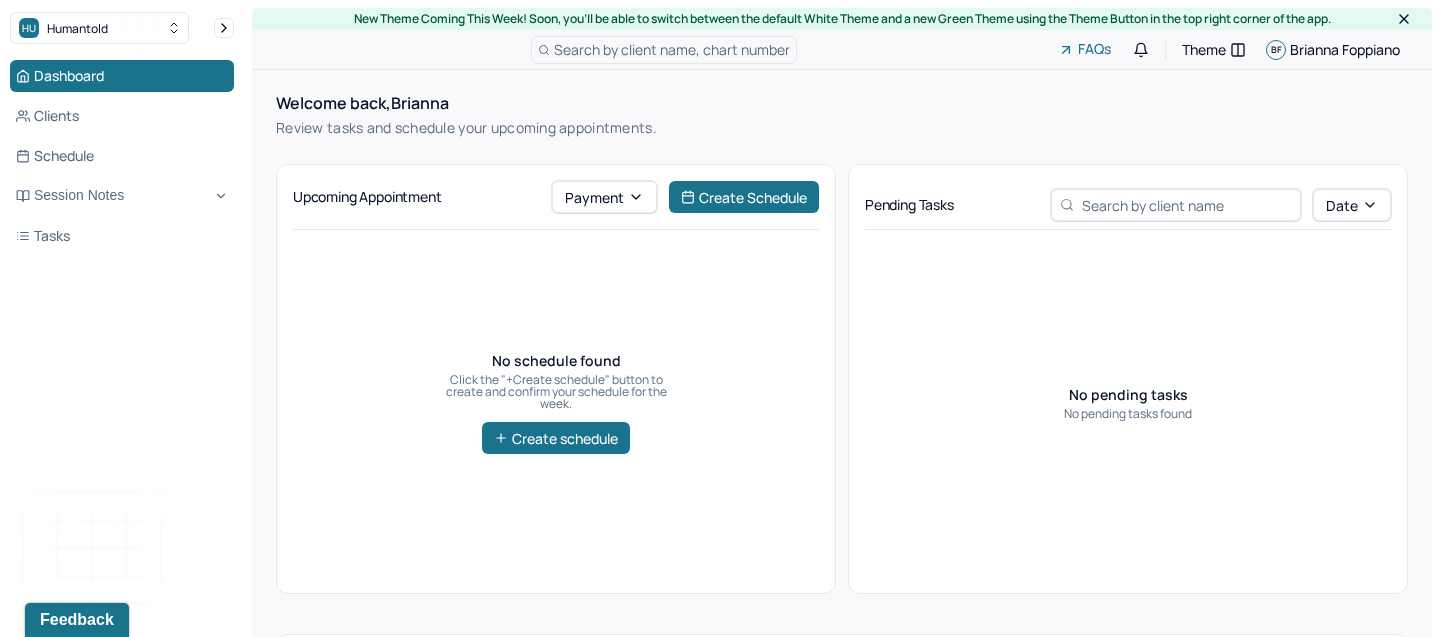 click 